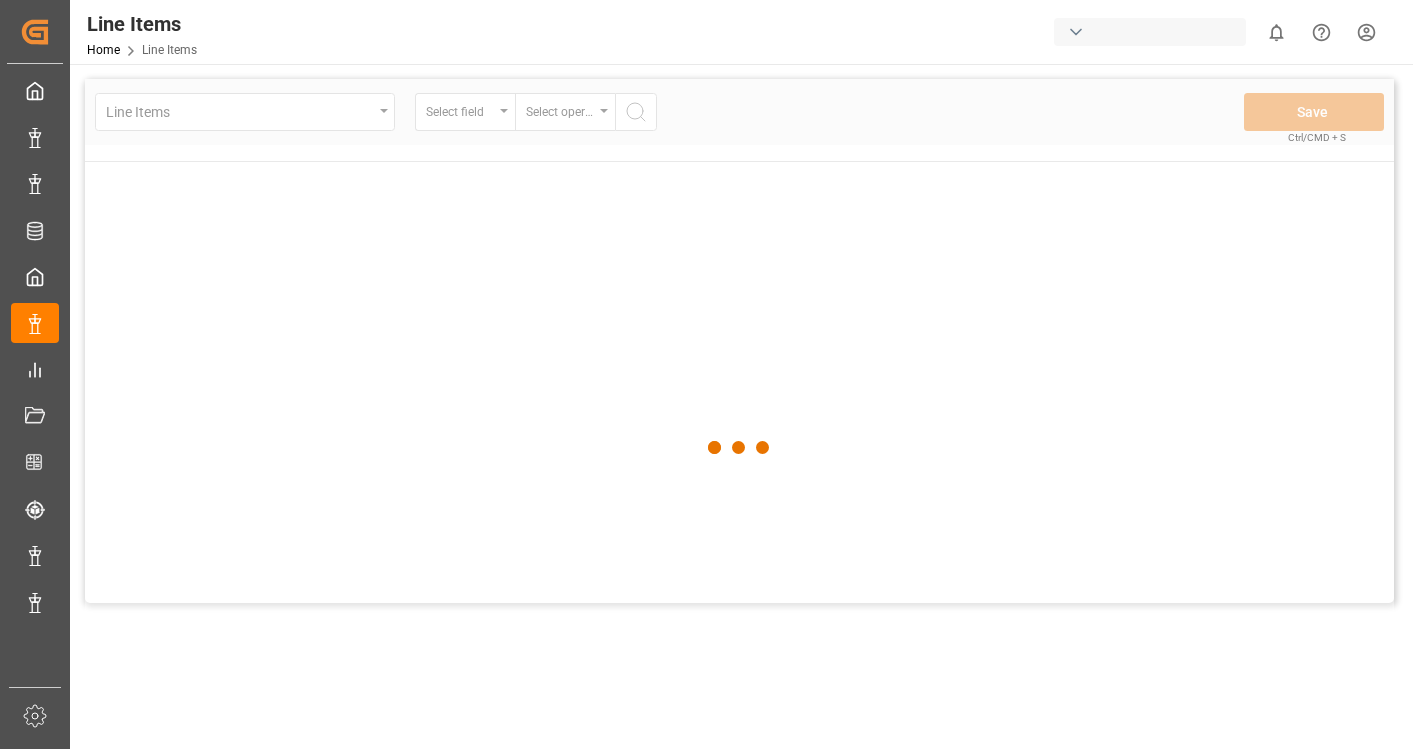 scroll, scrollTop: 0, scrollLeft: 0, axis: both 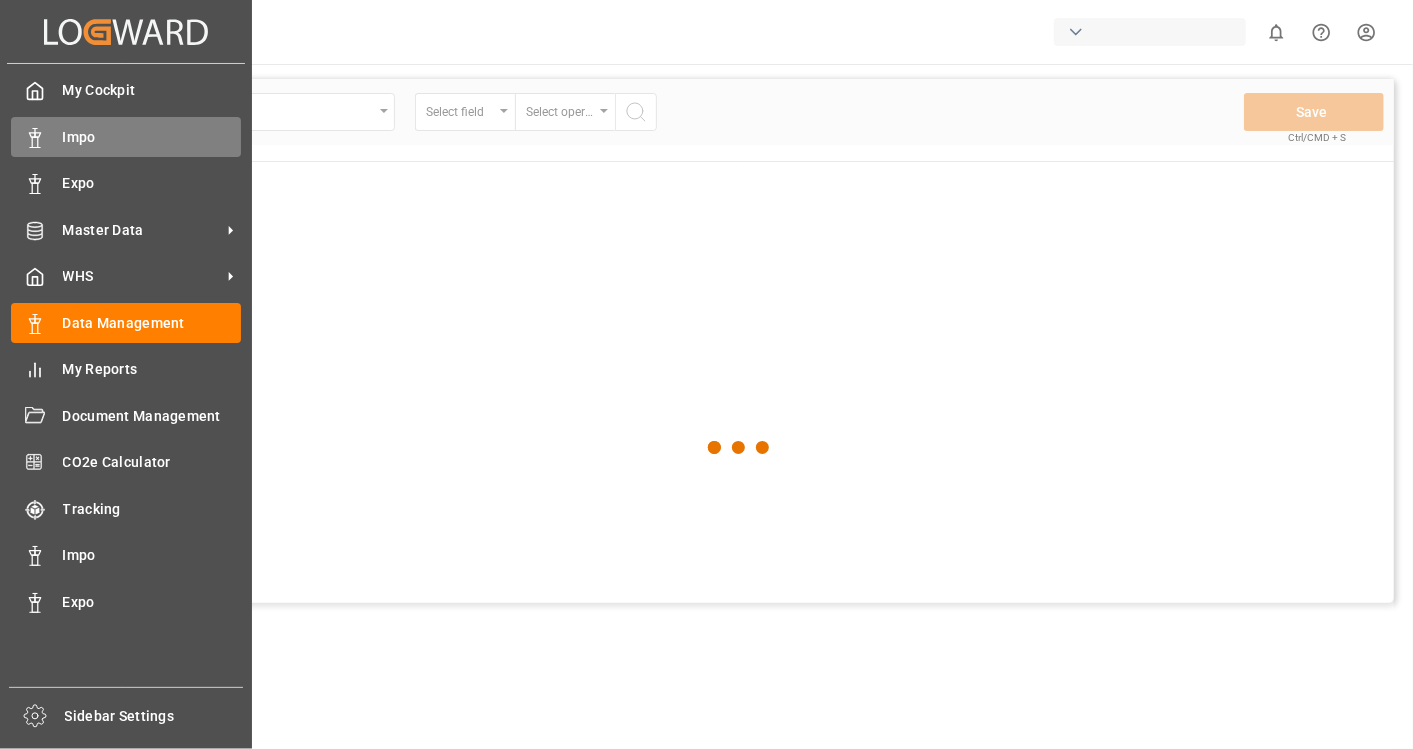 click on "Impo" at bounding box center (152, 137) 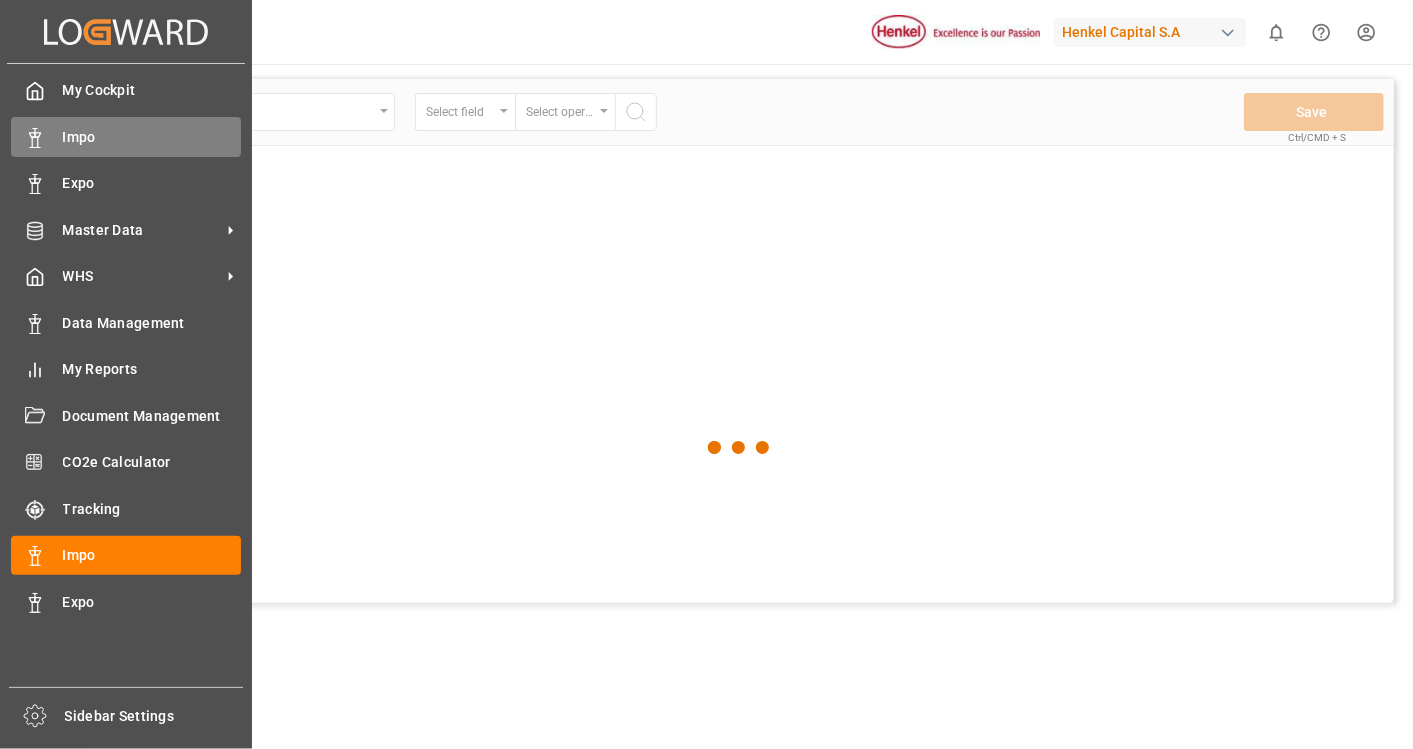 click on "Impo" at bounding box center (152, 137) 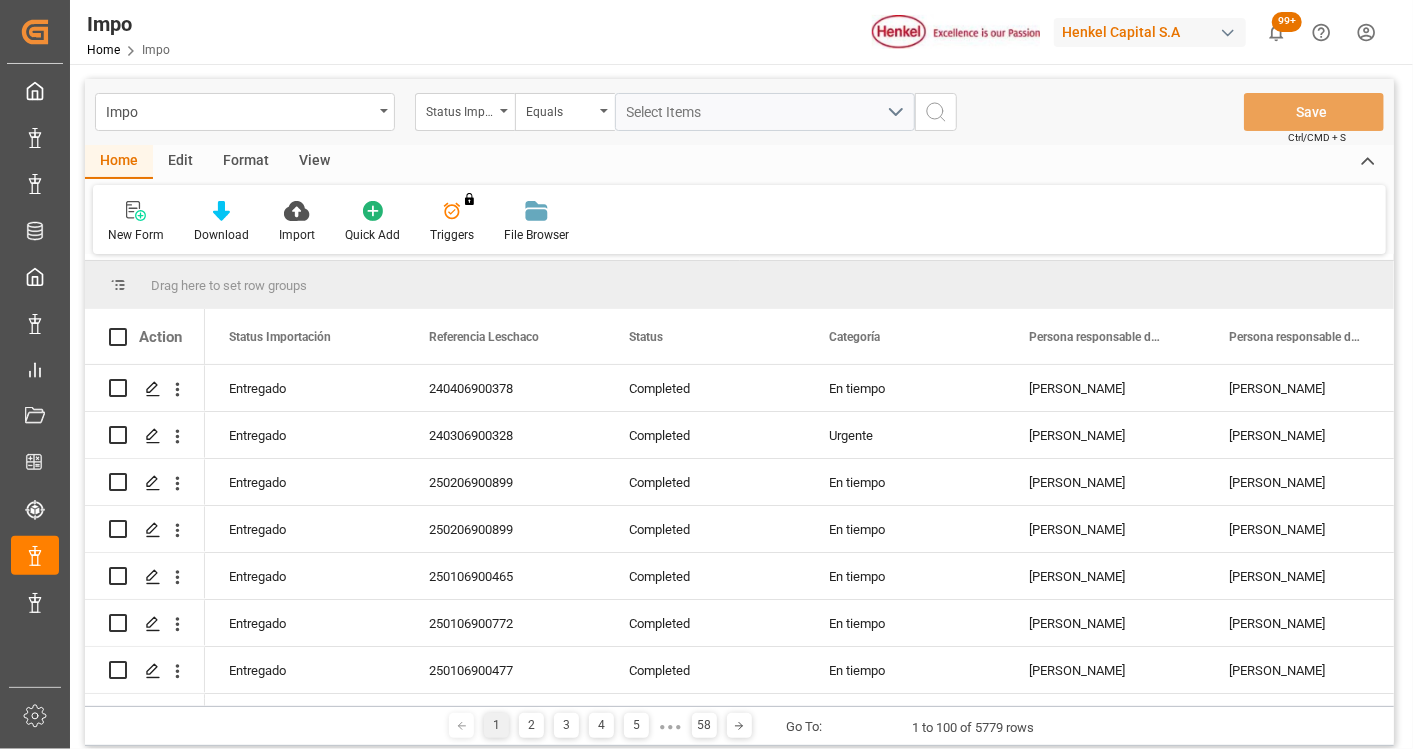 click on "Impo" at bounding box center (245, 112) 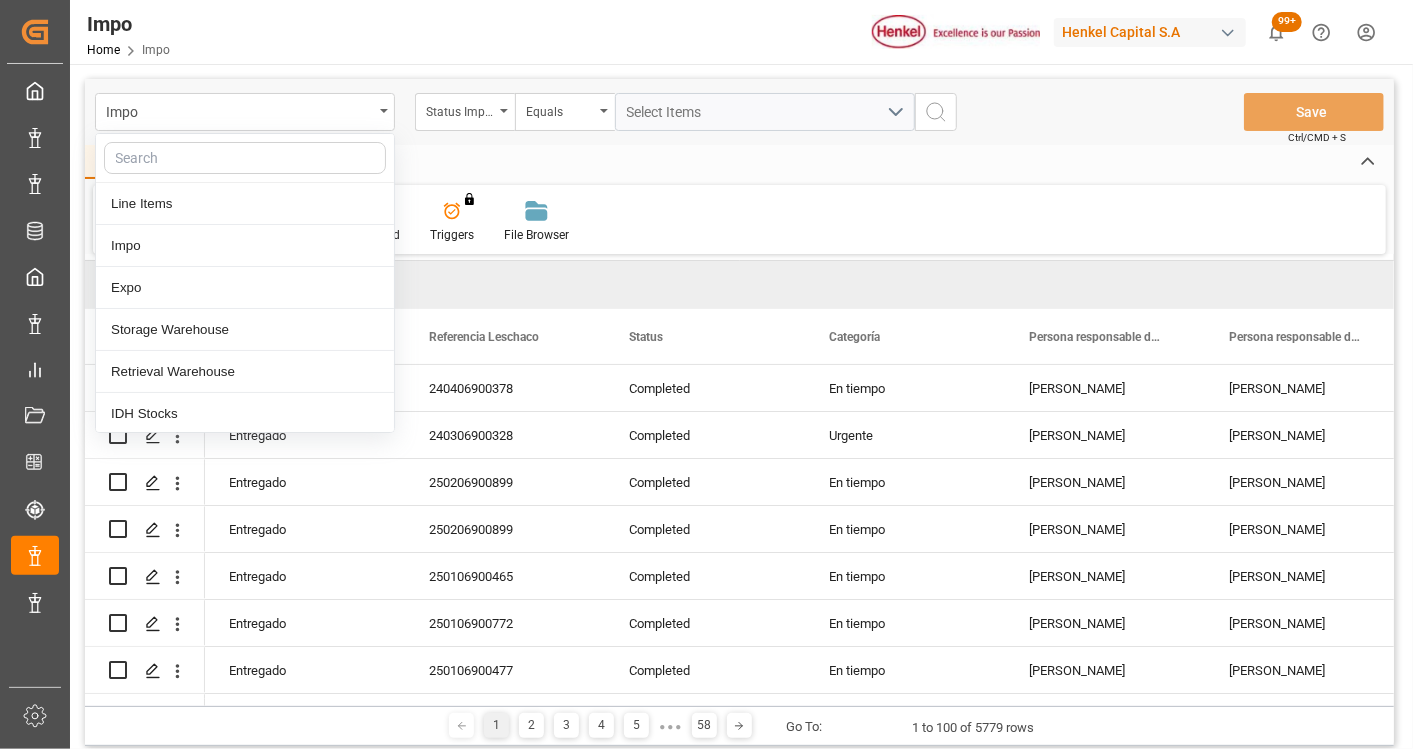 click on "Home Edit Format View" at bounding box center (739, 162) 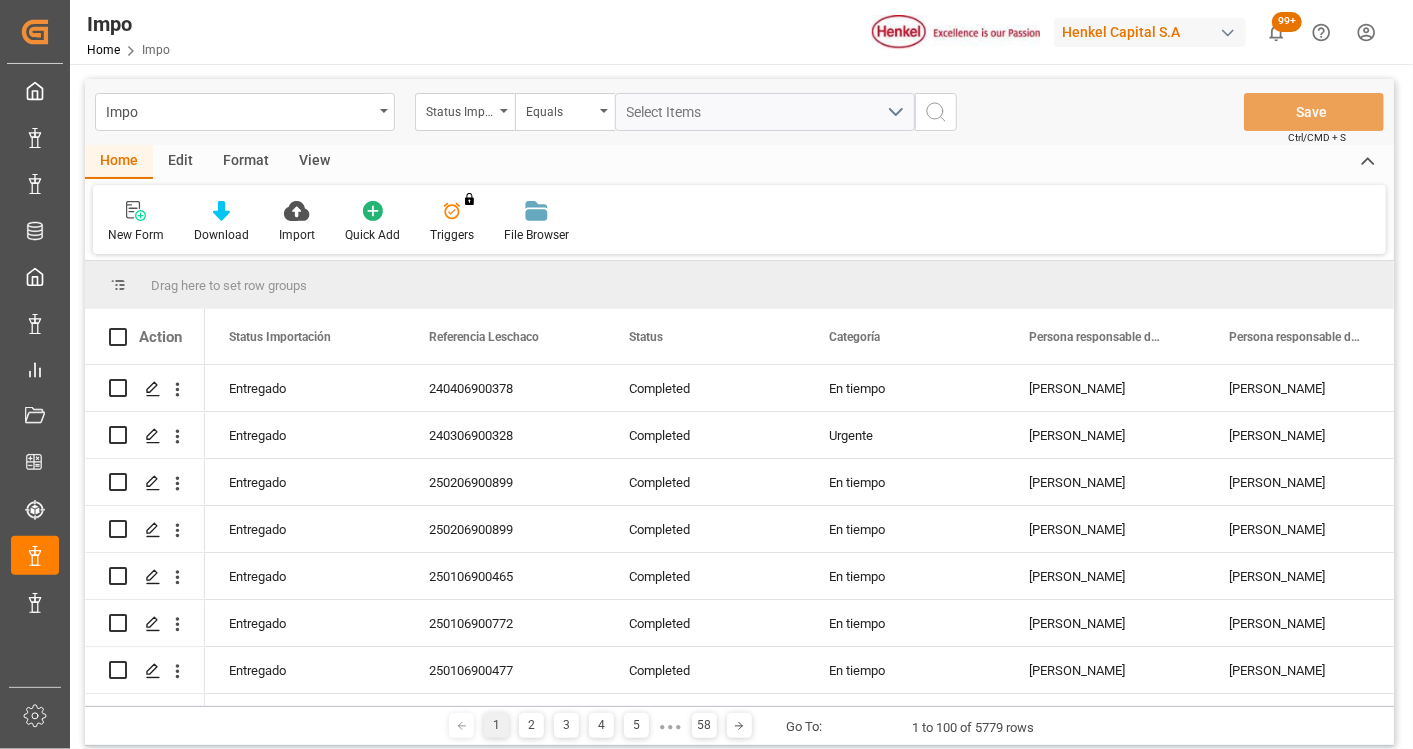 click on "Format" at bounding box center [246, 162] 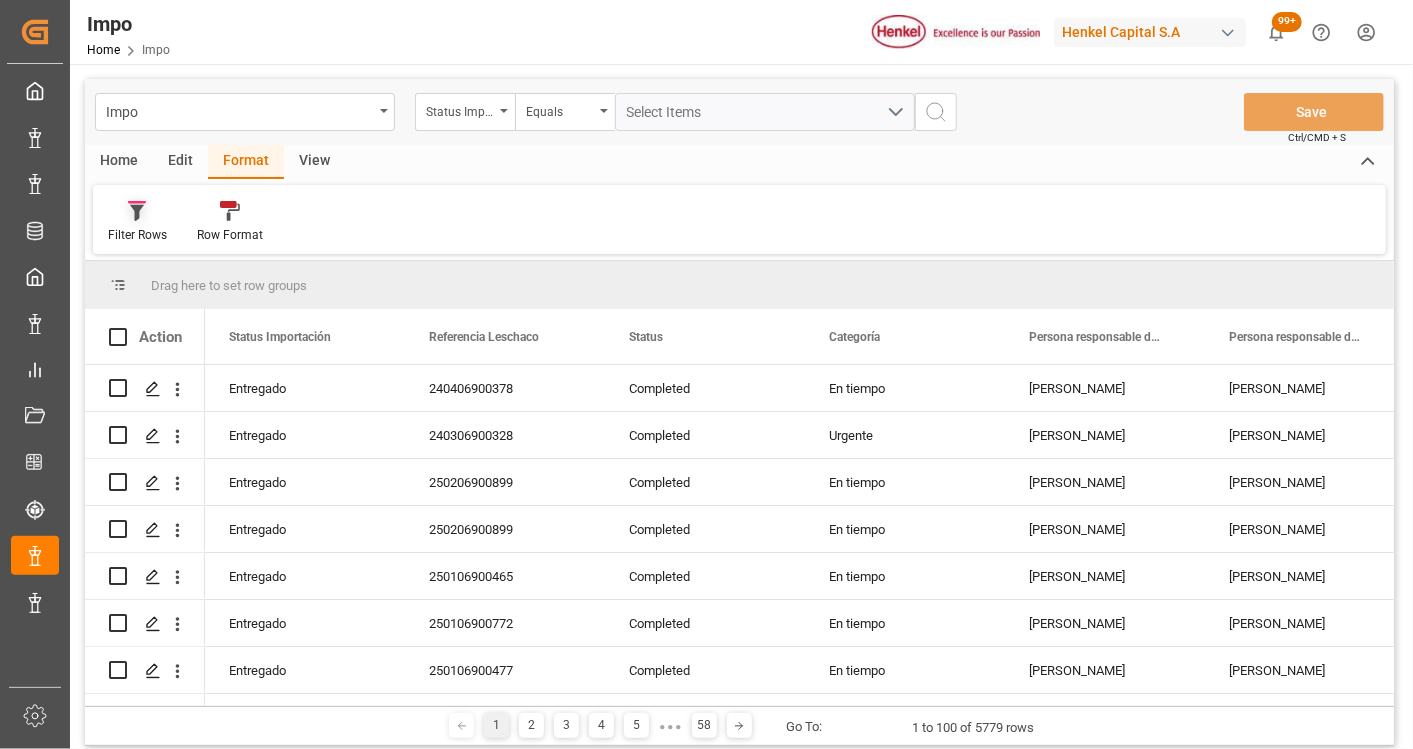click on "Filter Rows" at bounding box center [137, 235] 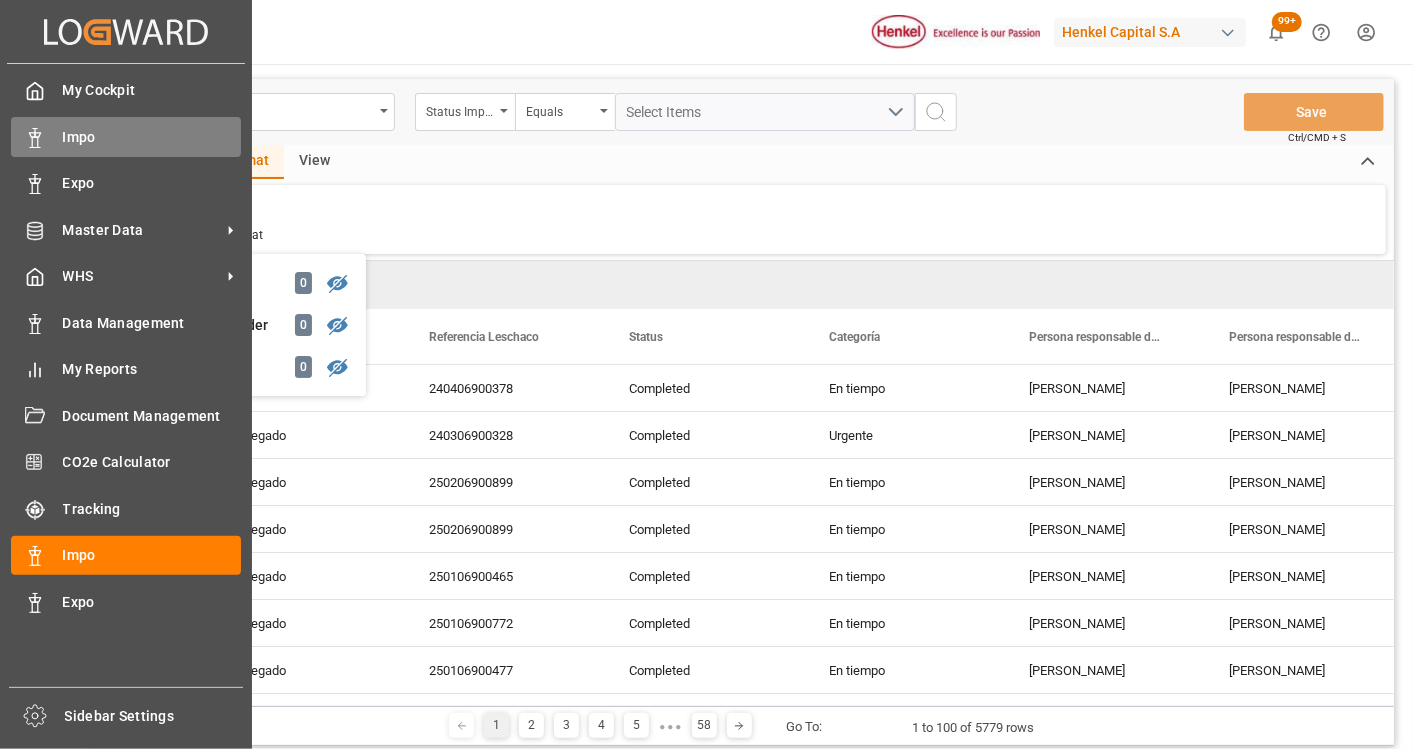 click on "Impo Impo" at bounding box center [126, 136] 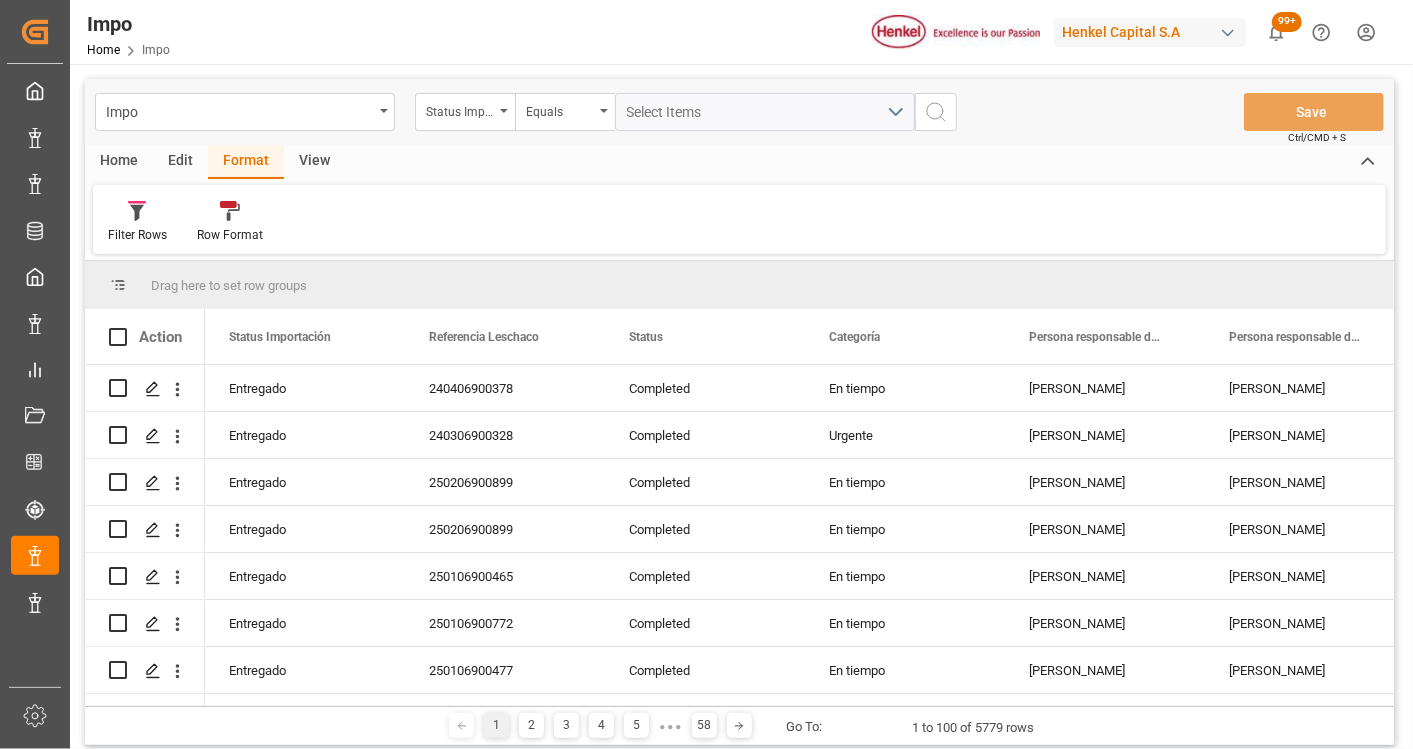 click on "Filter Rows Row Format" at bounding box center (739, 219) 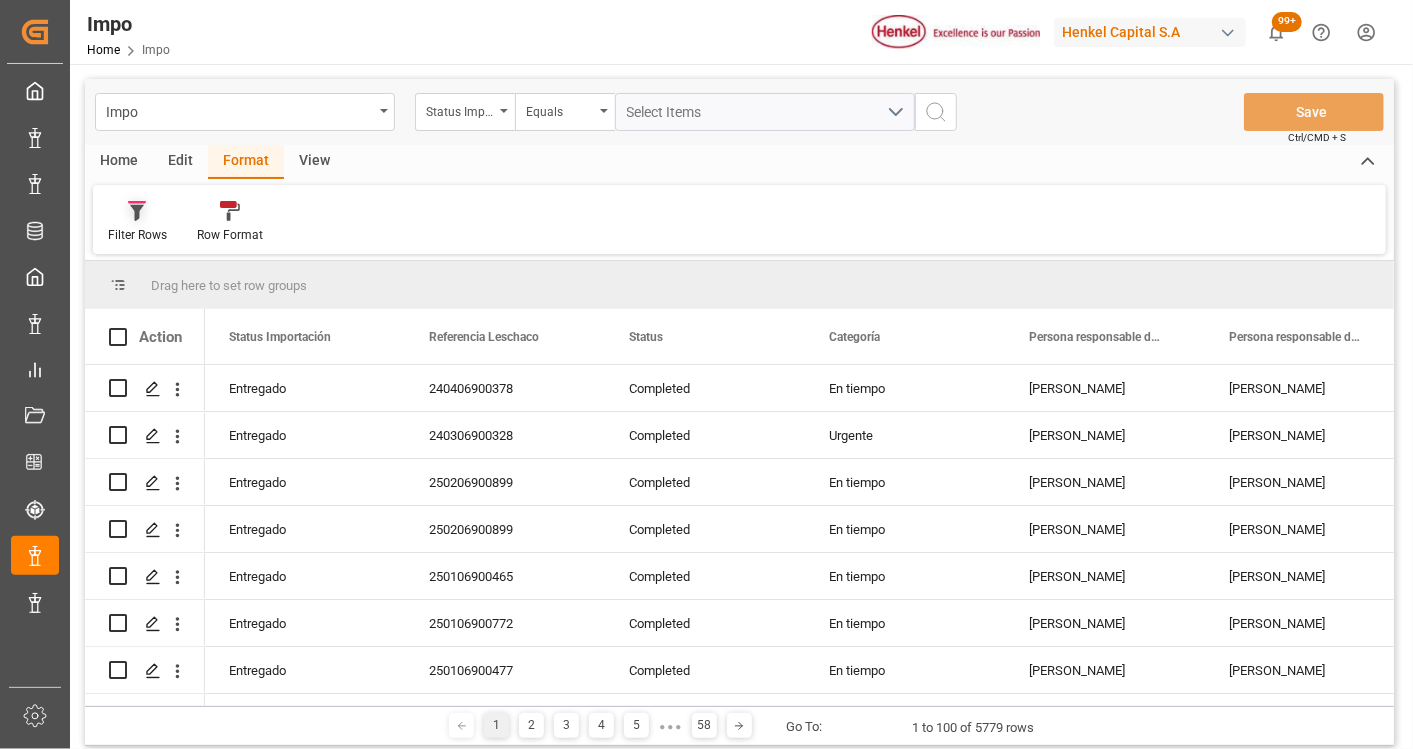 click at bounding box center (137, 210) 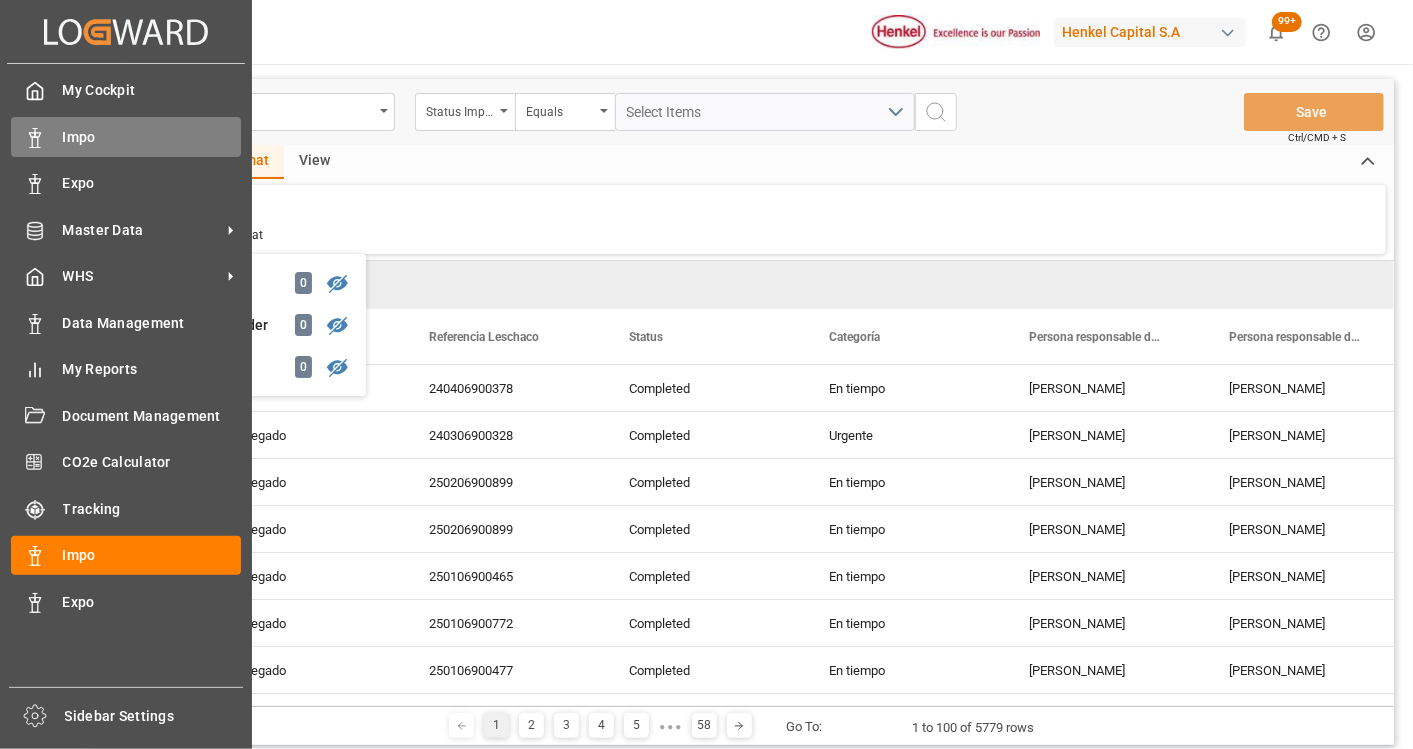 click on "Impo Impo" at bounding box center [126, 136] 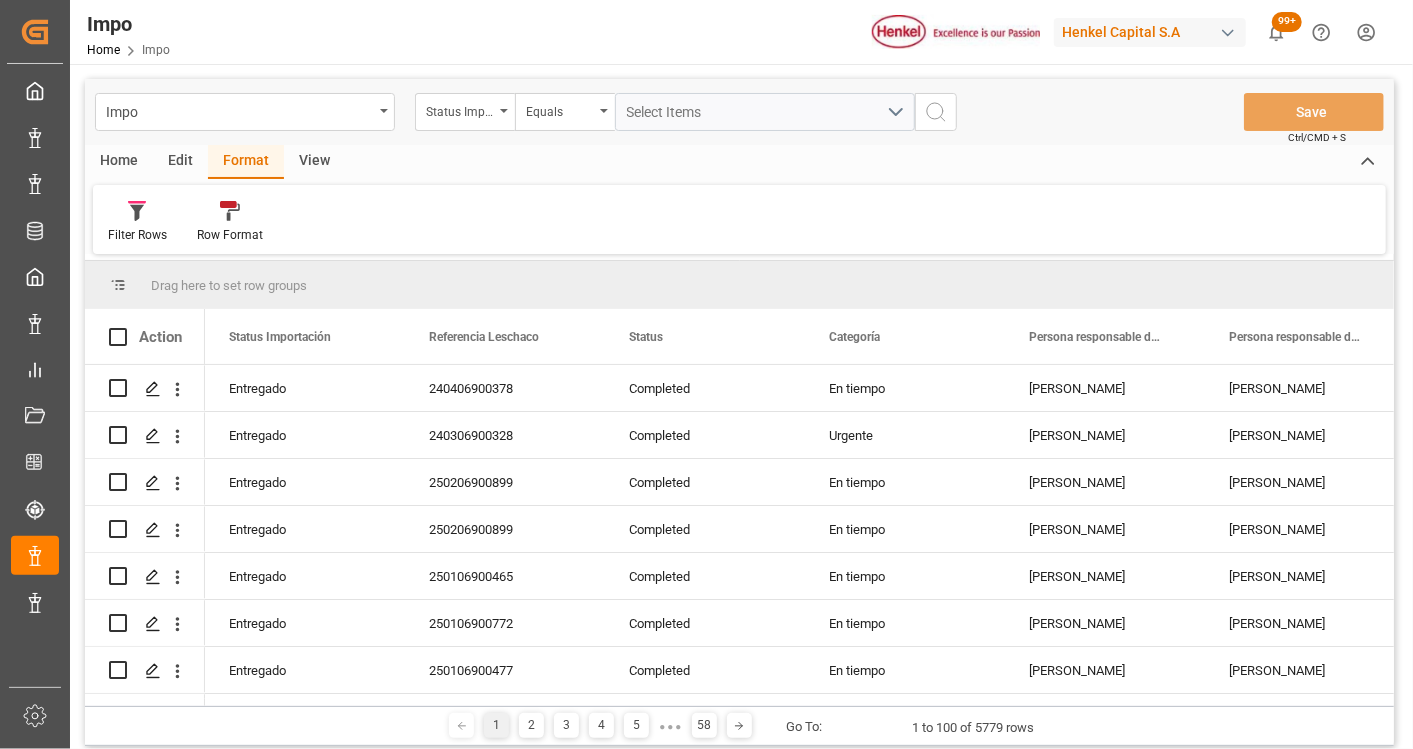click on "Format" at bounding box center (246, 162) 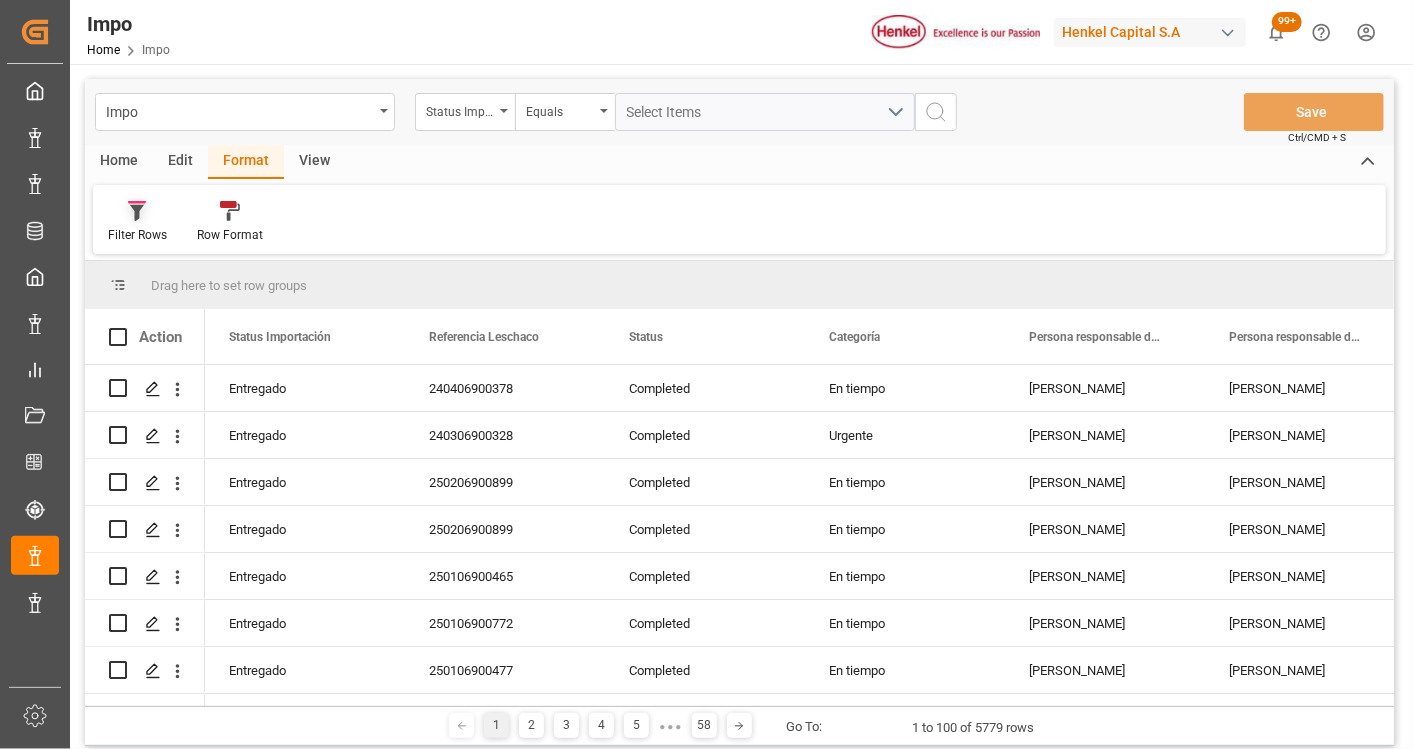 click at bounding box center [137, 210] 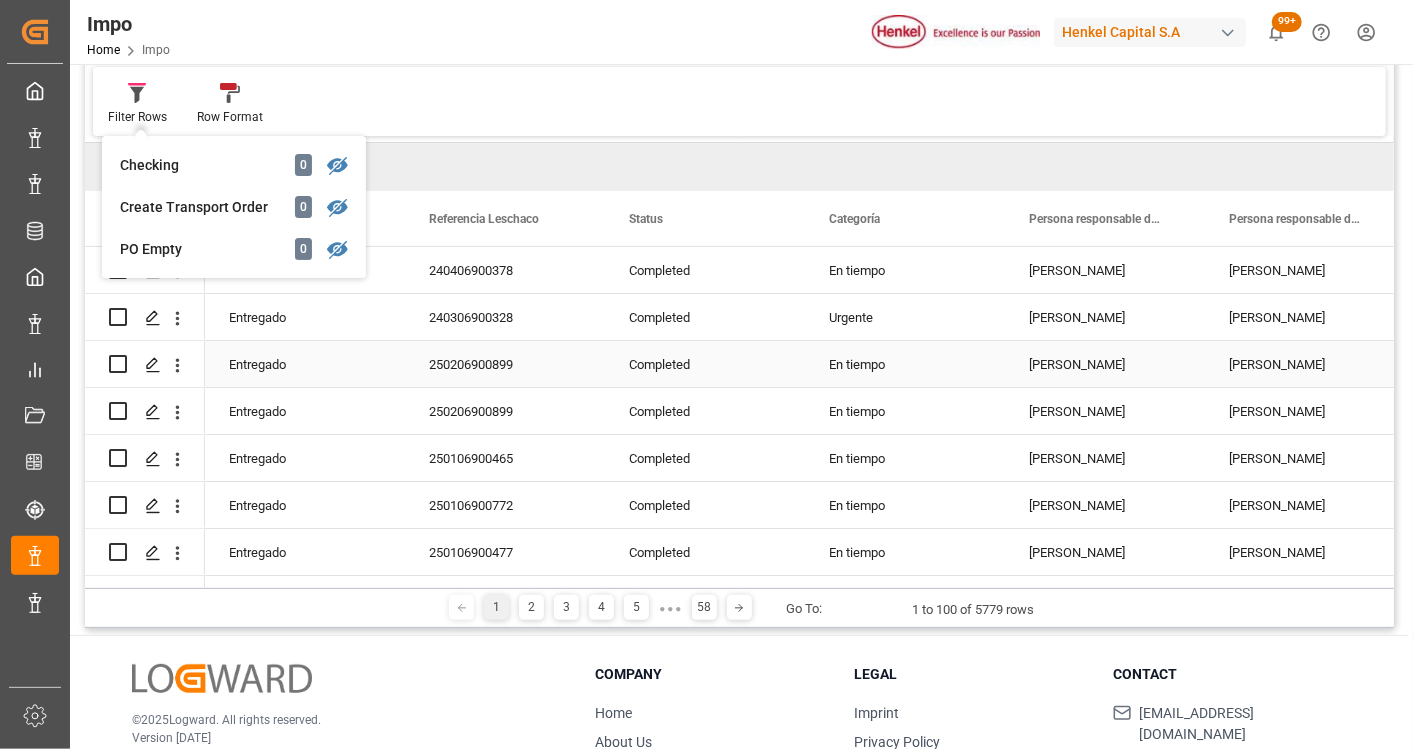 scroll, scrollTop: 0, scrollLeft: 0, axis: both 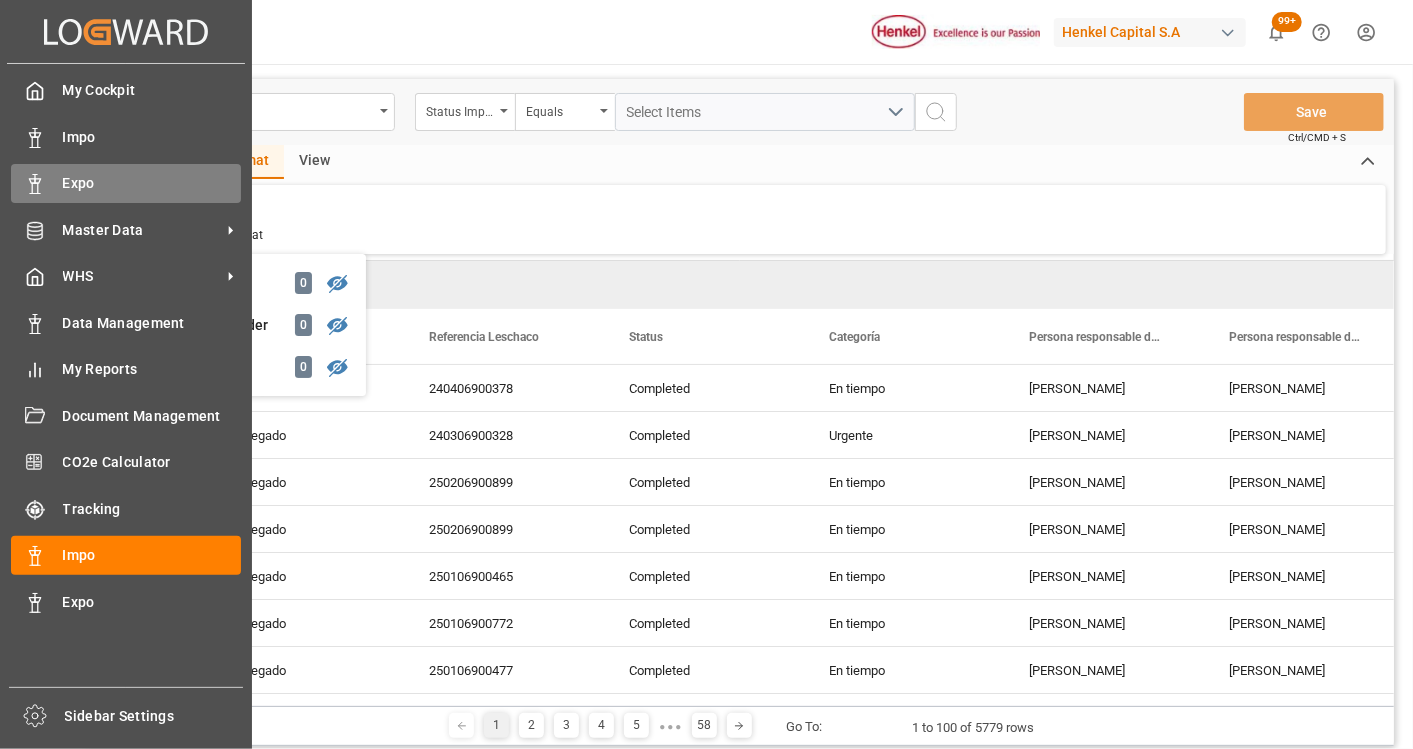click on "Expo Expo" at bounding box center (126, 183) 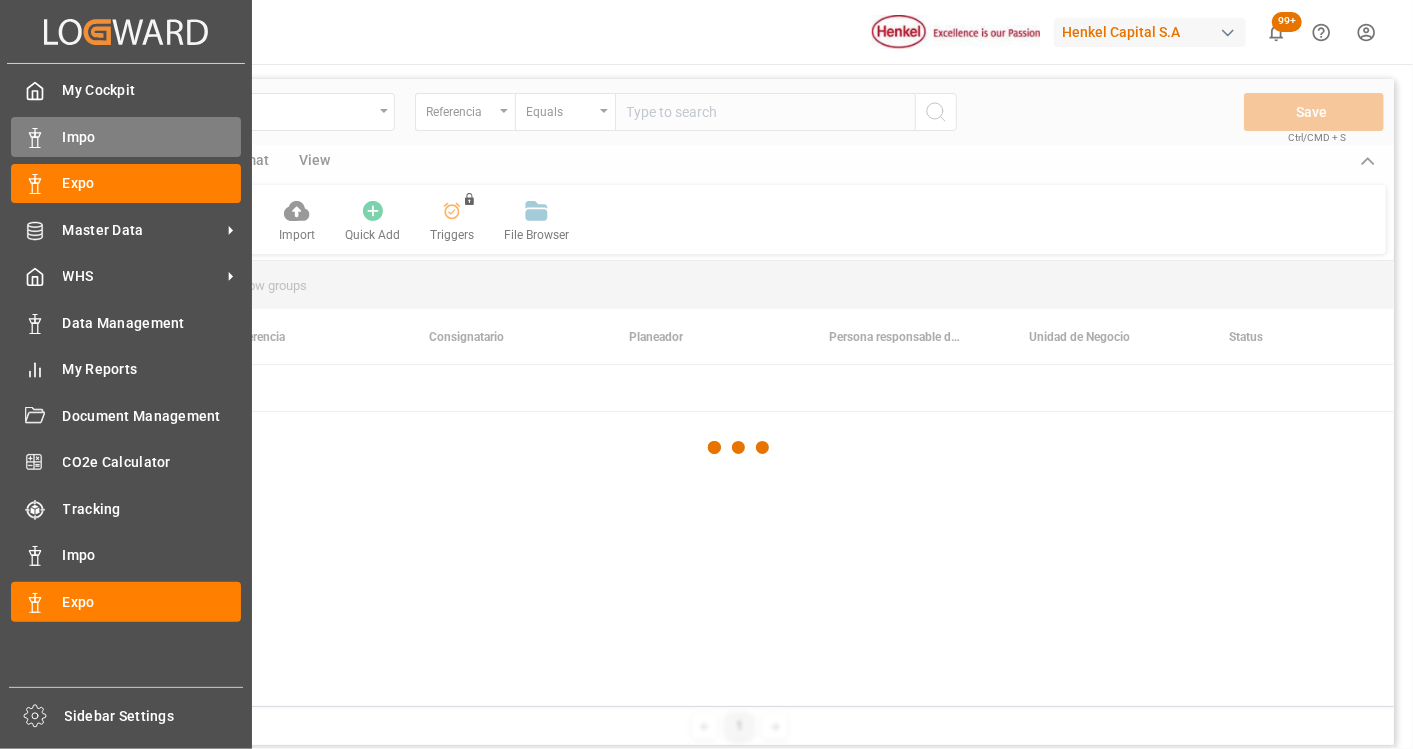 click on "Impo Impo" at bounding box center (126, 136) 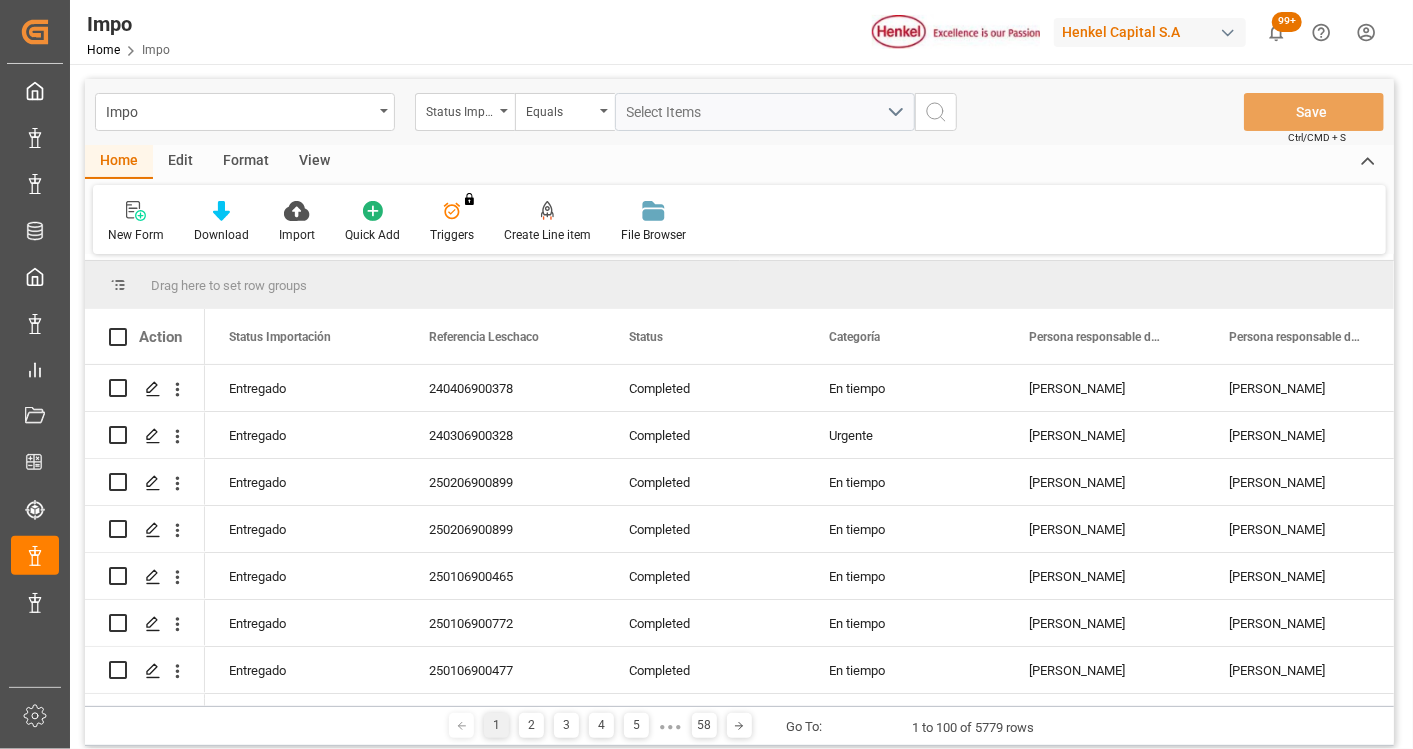 click on "Format" at bounding box center (246, 162) 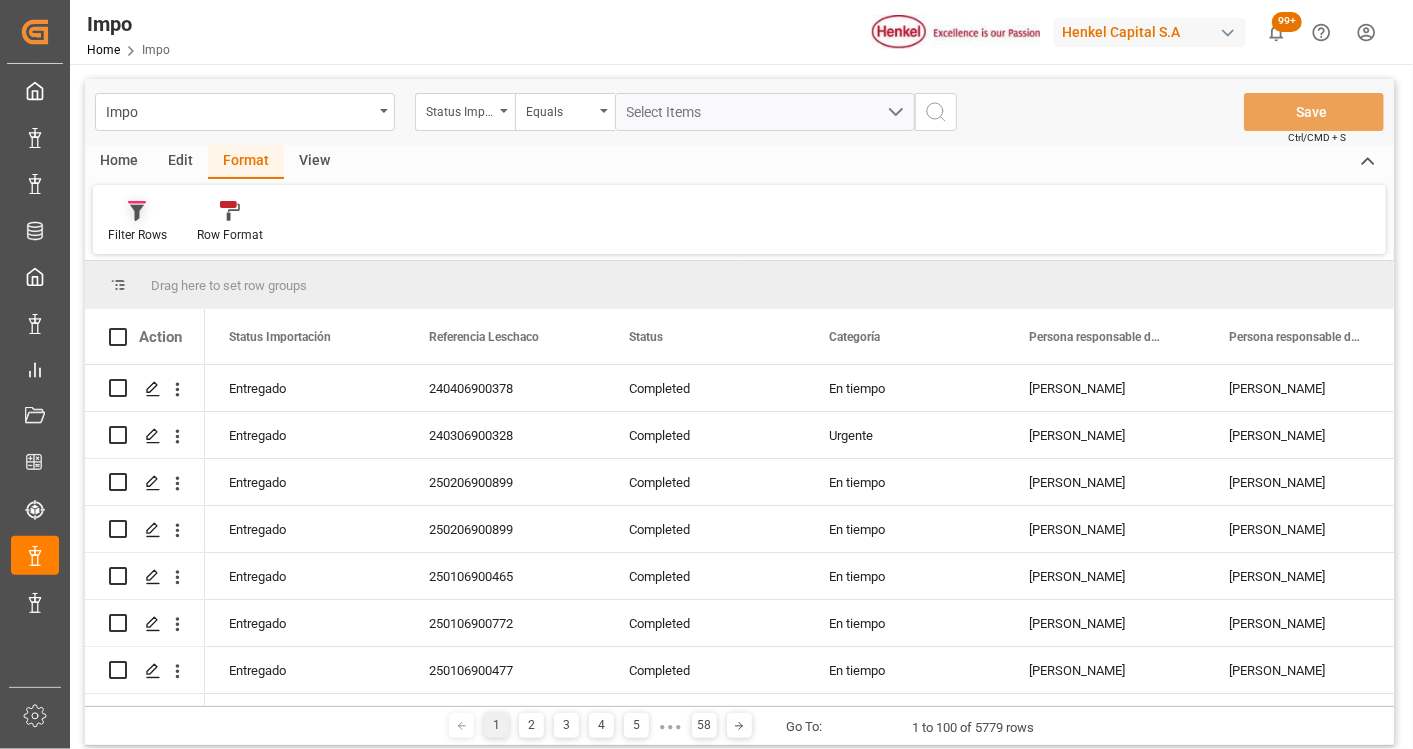 click at bounding box center [137, 210] 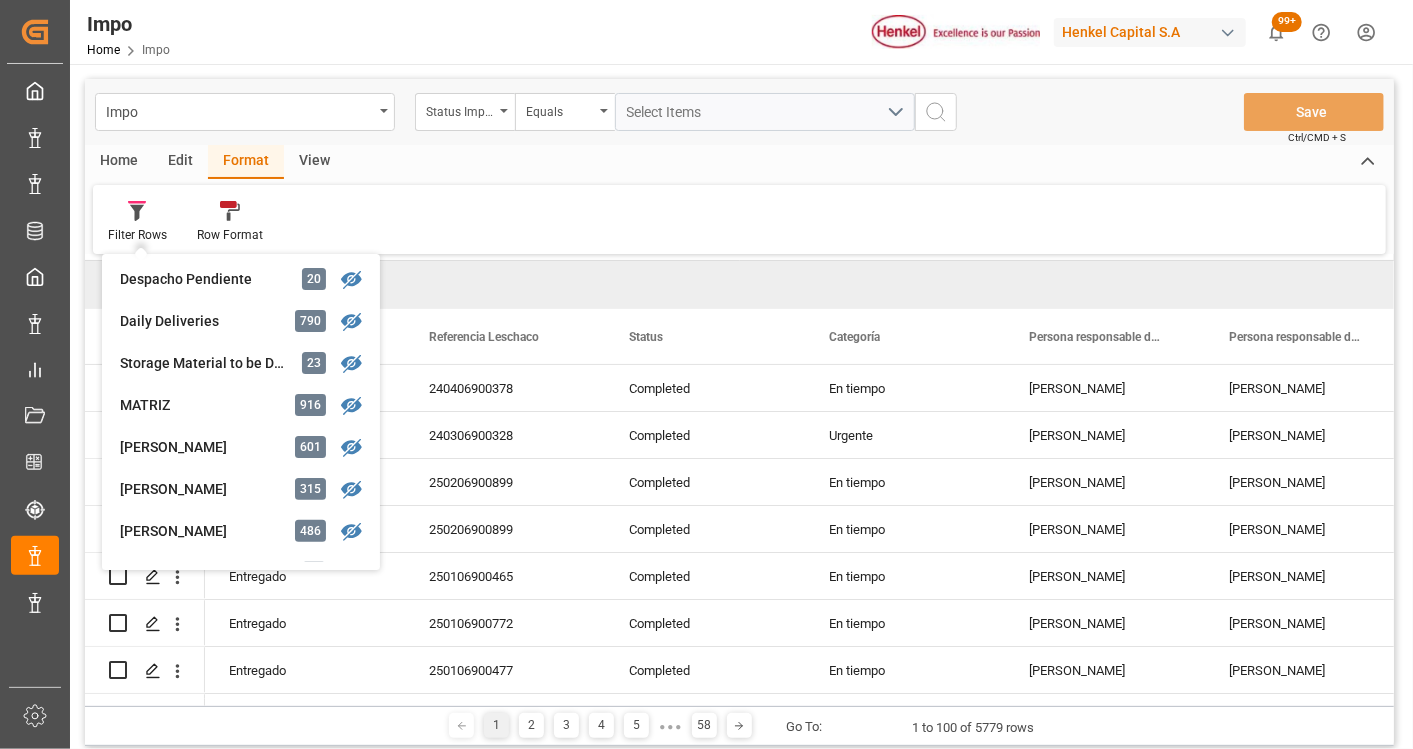 scroll, scrollTop: 333, scrollLeft: 0, axis: vertical 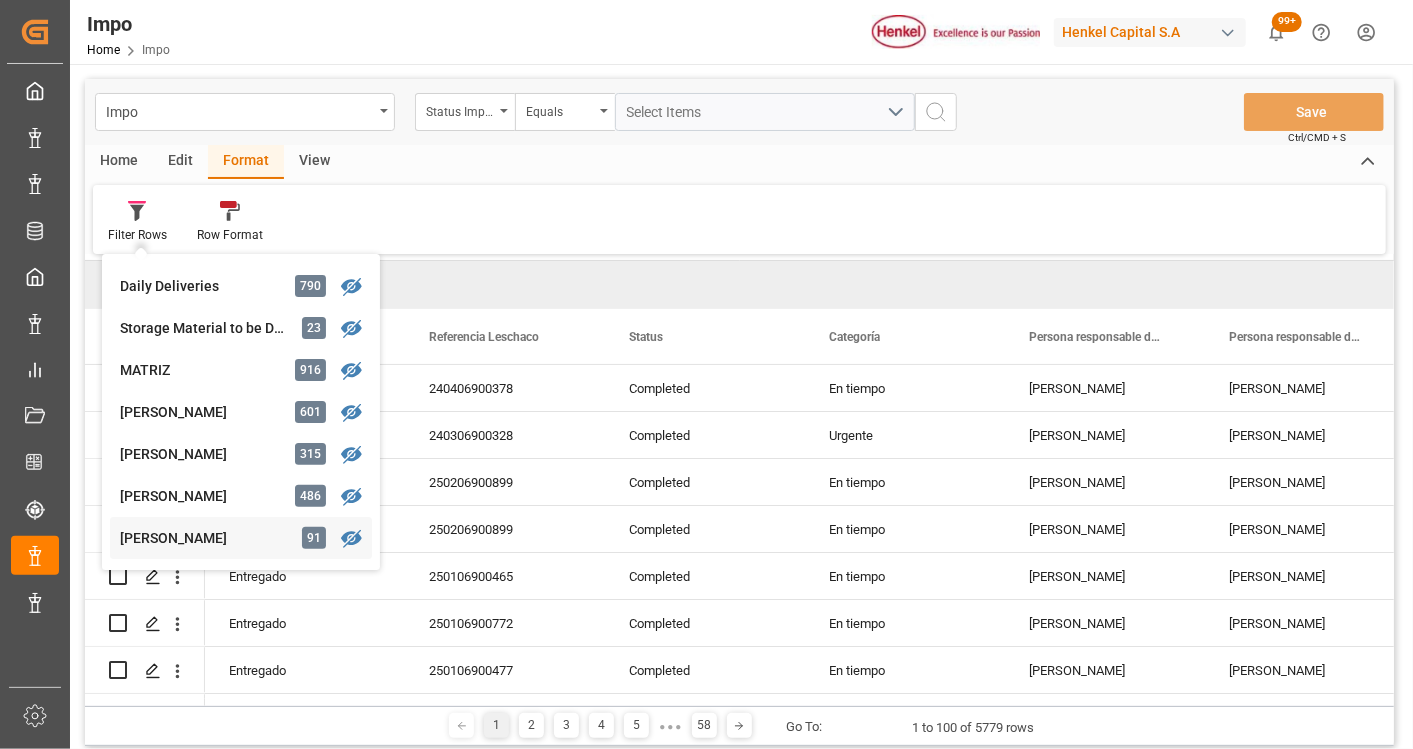 click on "[PERSON_NAME]" at bounding box center [207, 538] 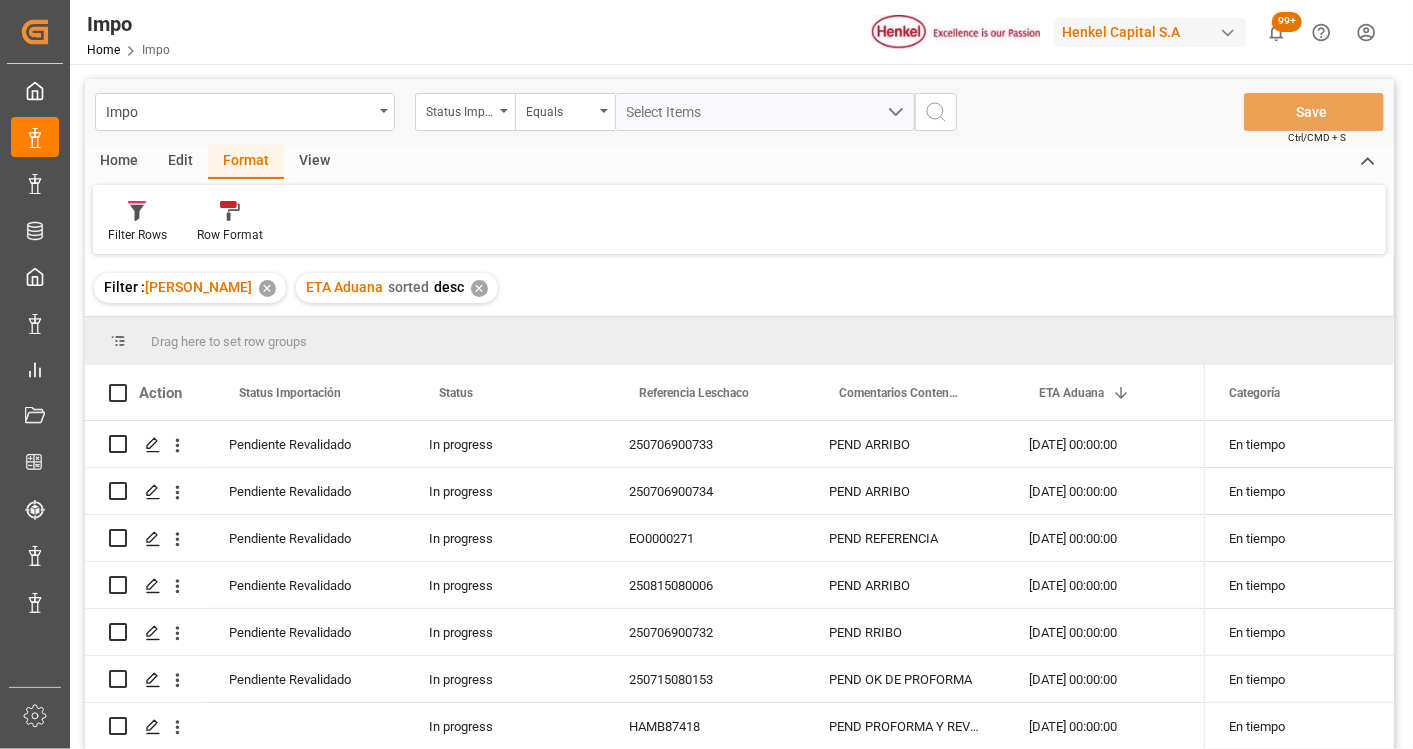 scroll, scrollTop: 333, scrollLeft: 0, axis: vertical 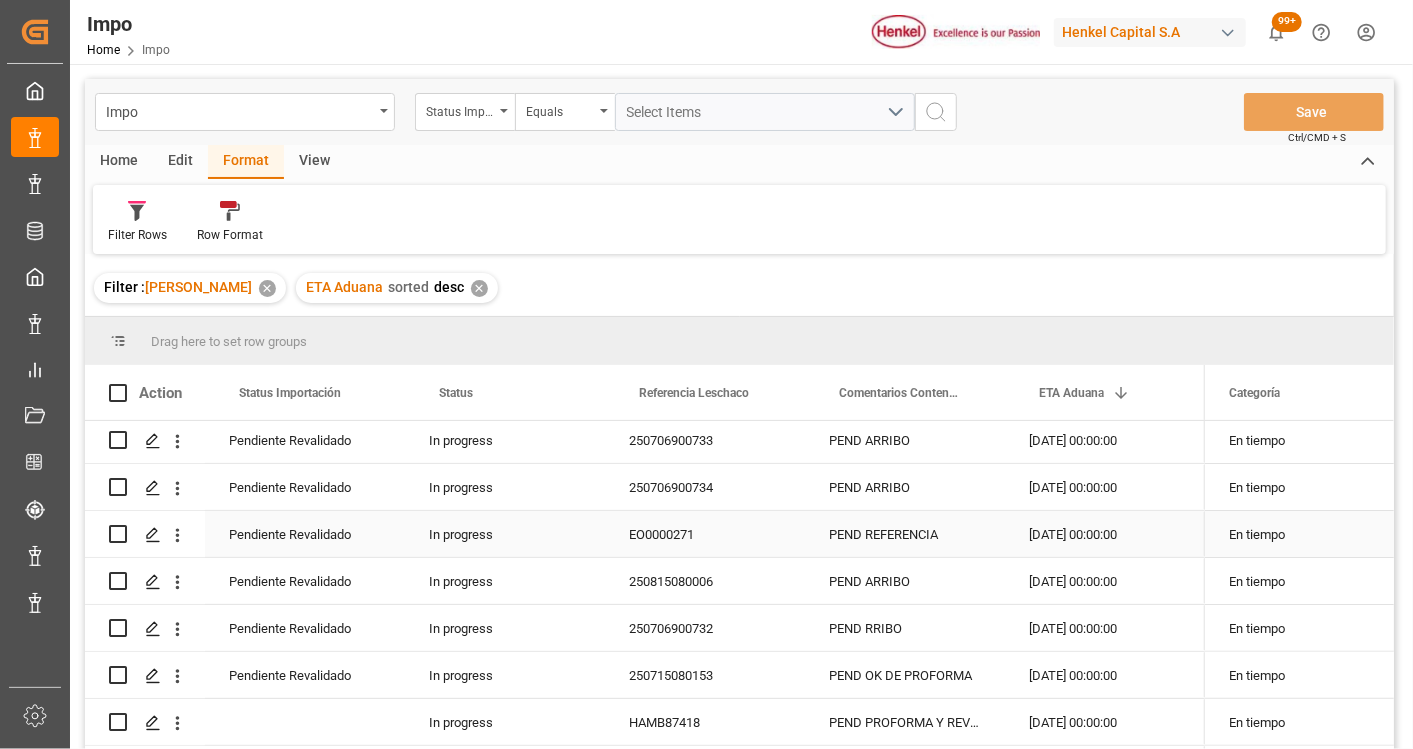 click on "EO0000271" at bounding box center (705, 534) 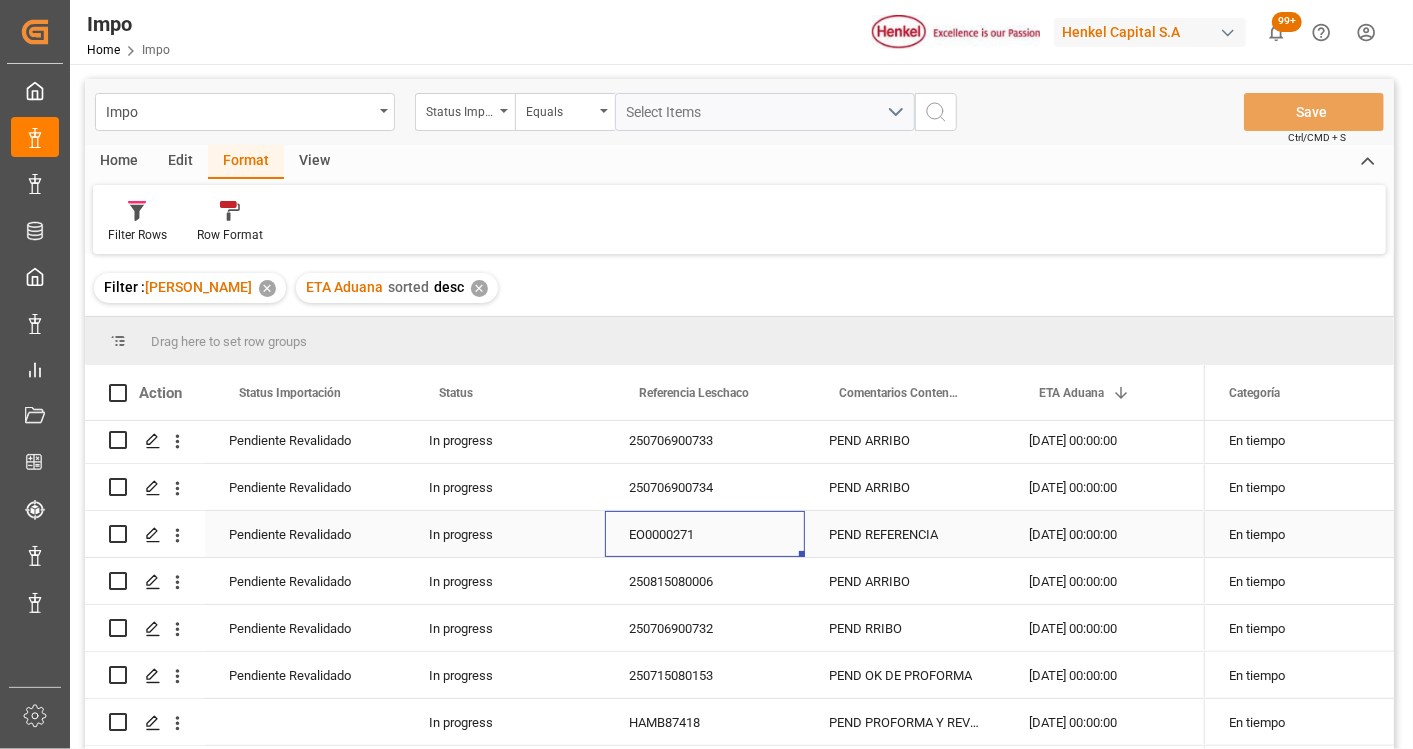 click on "EO0000271" at bounding box center (705, 534) 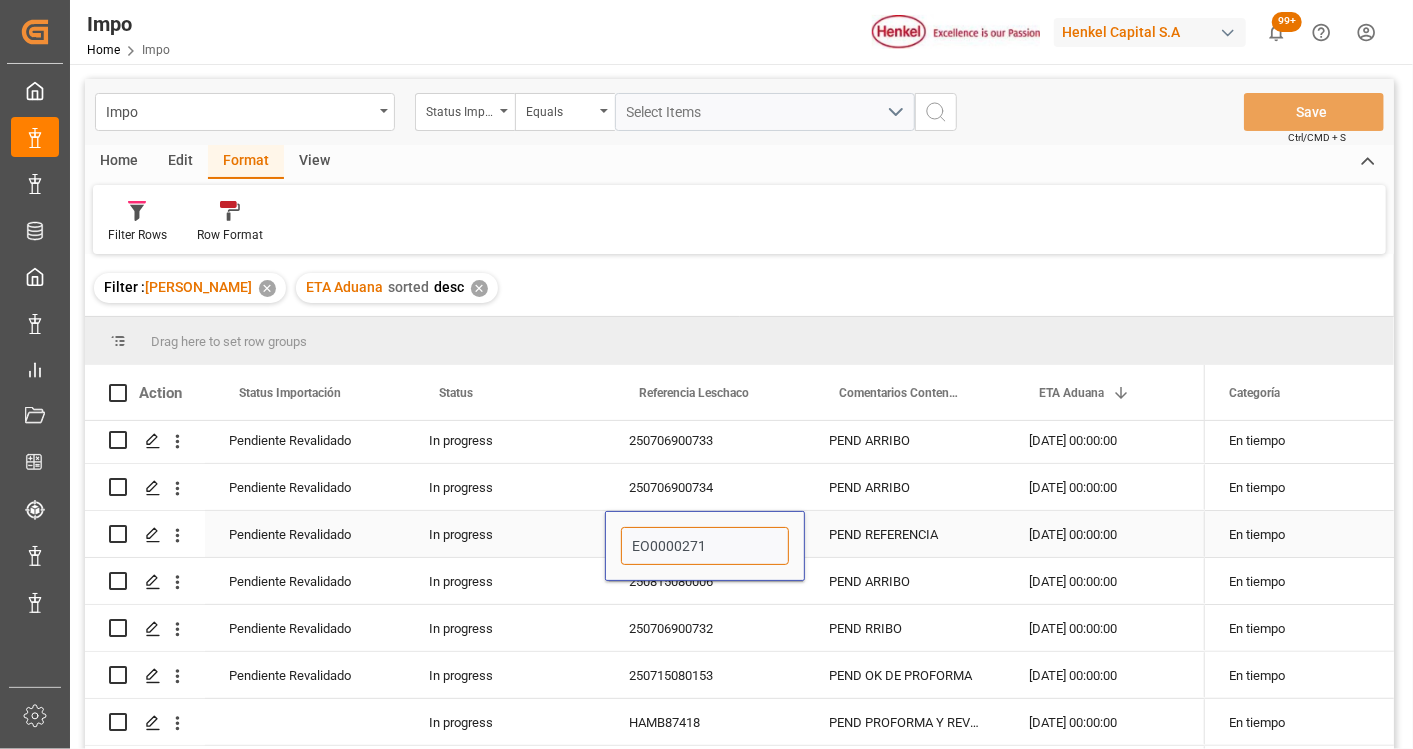 drag, startPoint x: 708, startPoint y: 540, endPoint x: 617, endPoint y: 542, distance: 91.02197 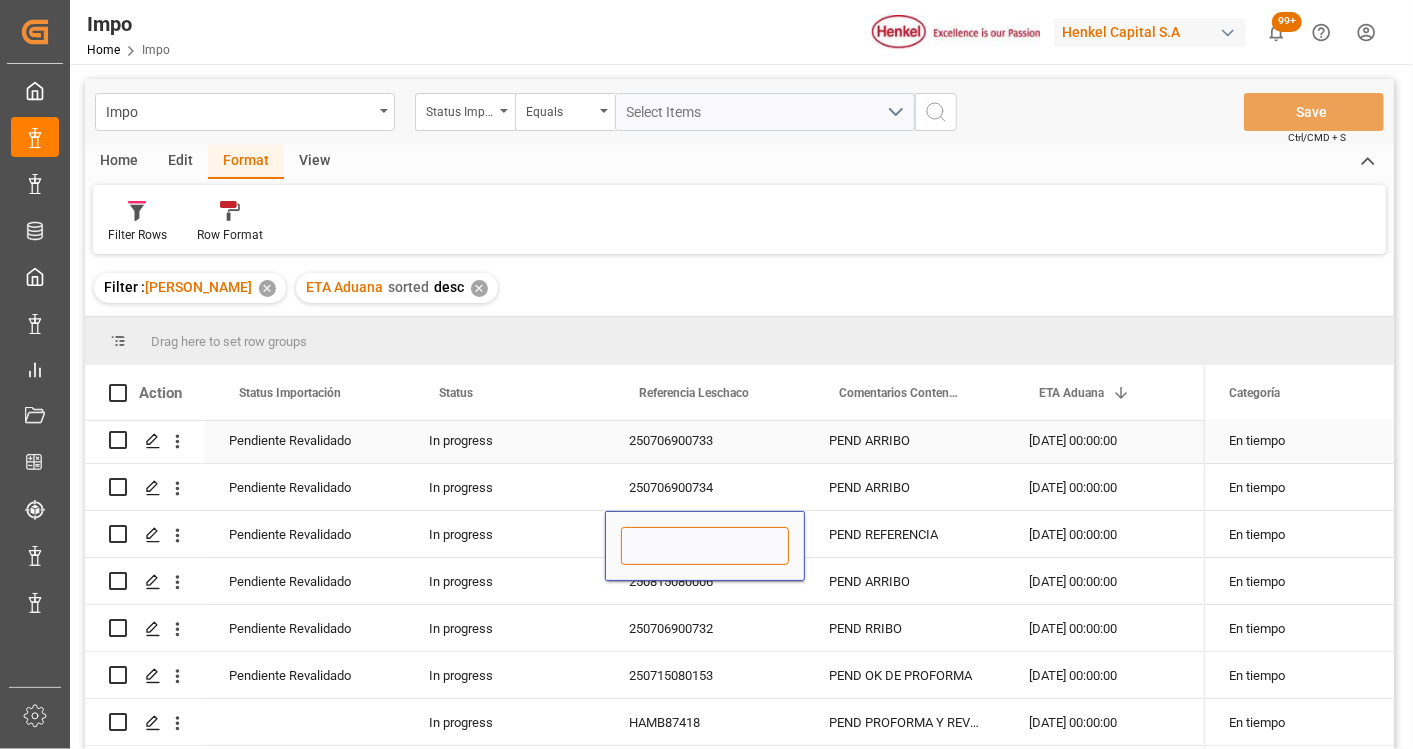 paste on "250706900839" 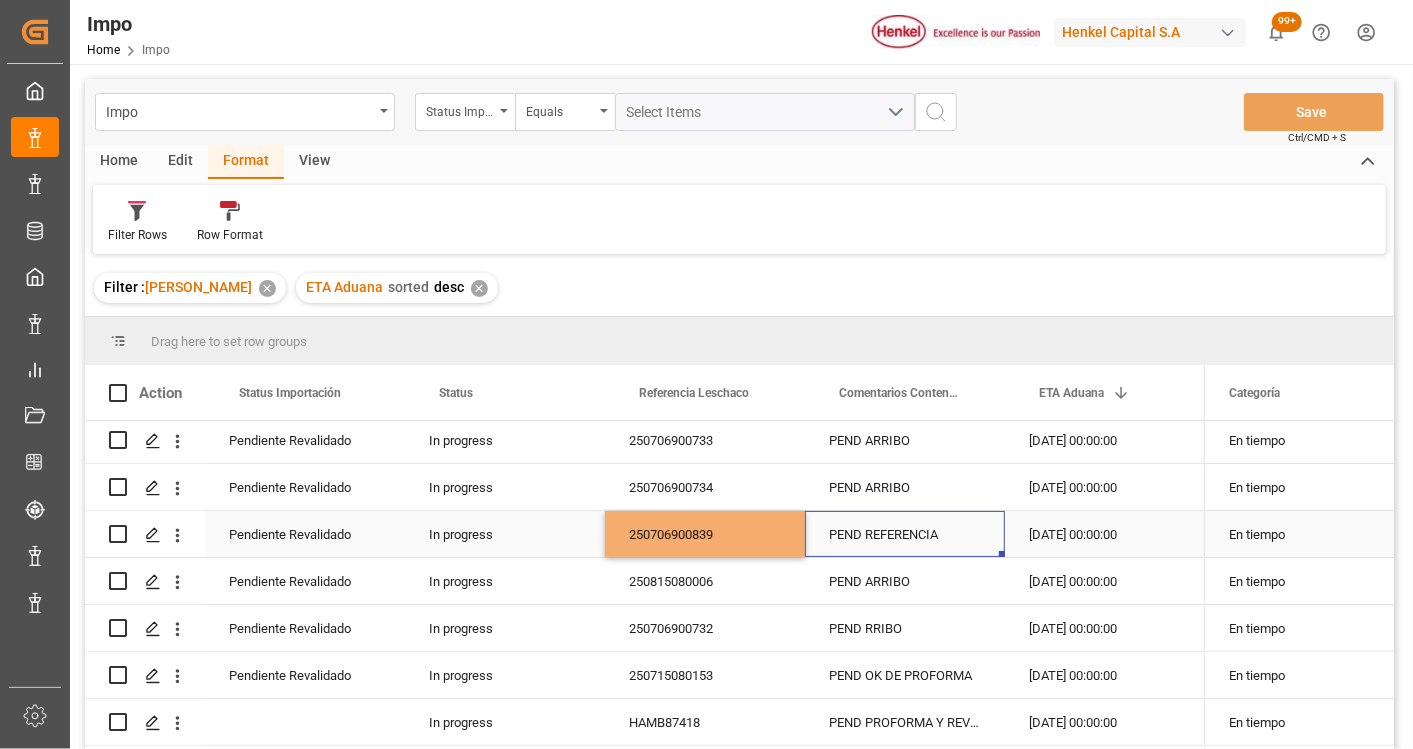 click on "PEND REFERENCIA" at bounding box center (905, 534) 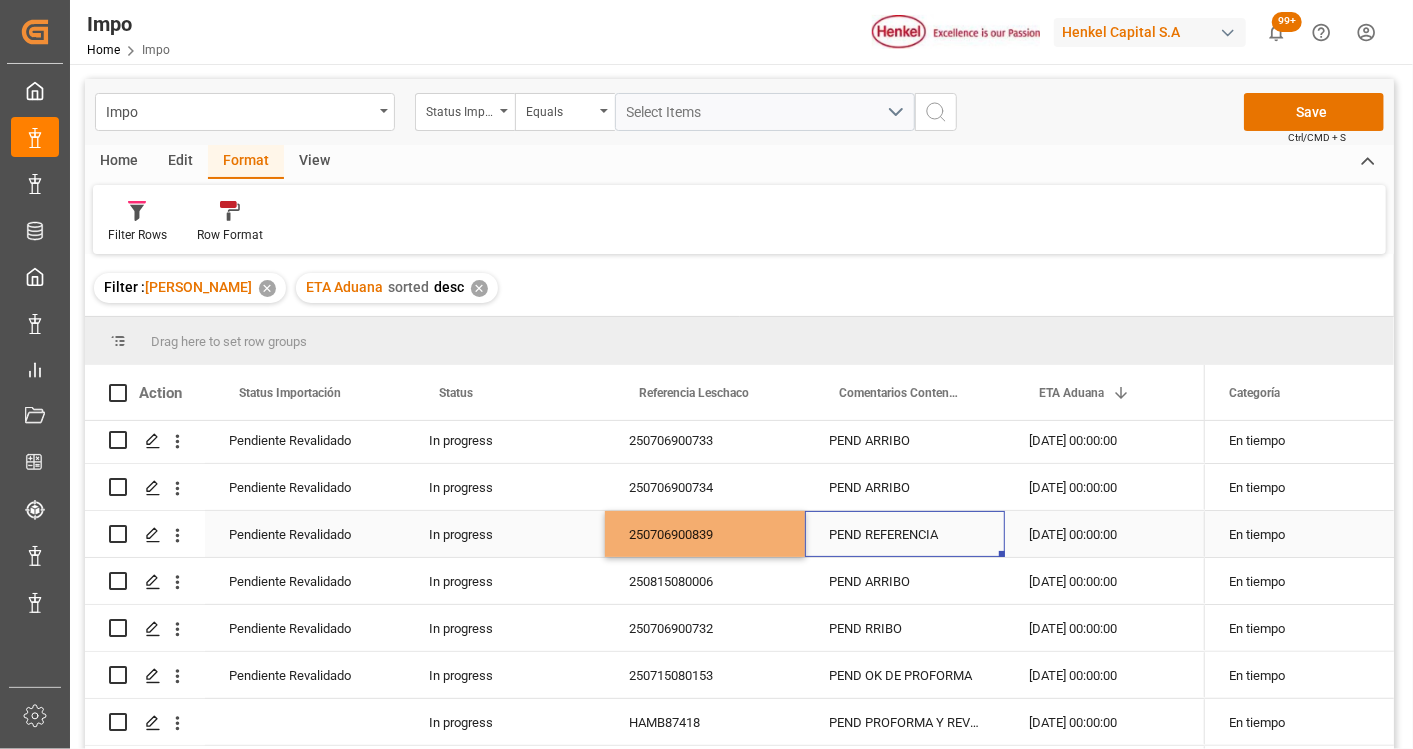 click on "PEND REFERENCIA" at bounding box center (905, 534) 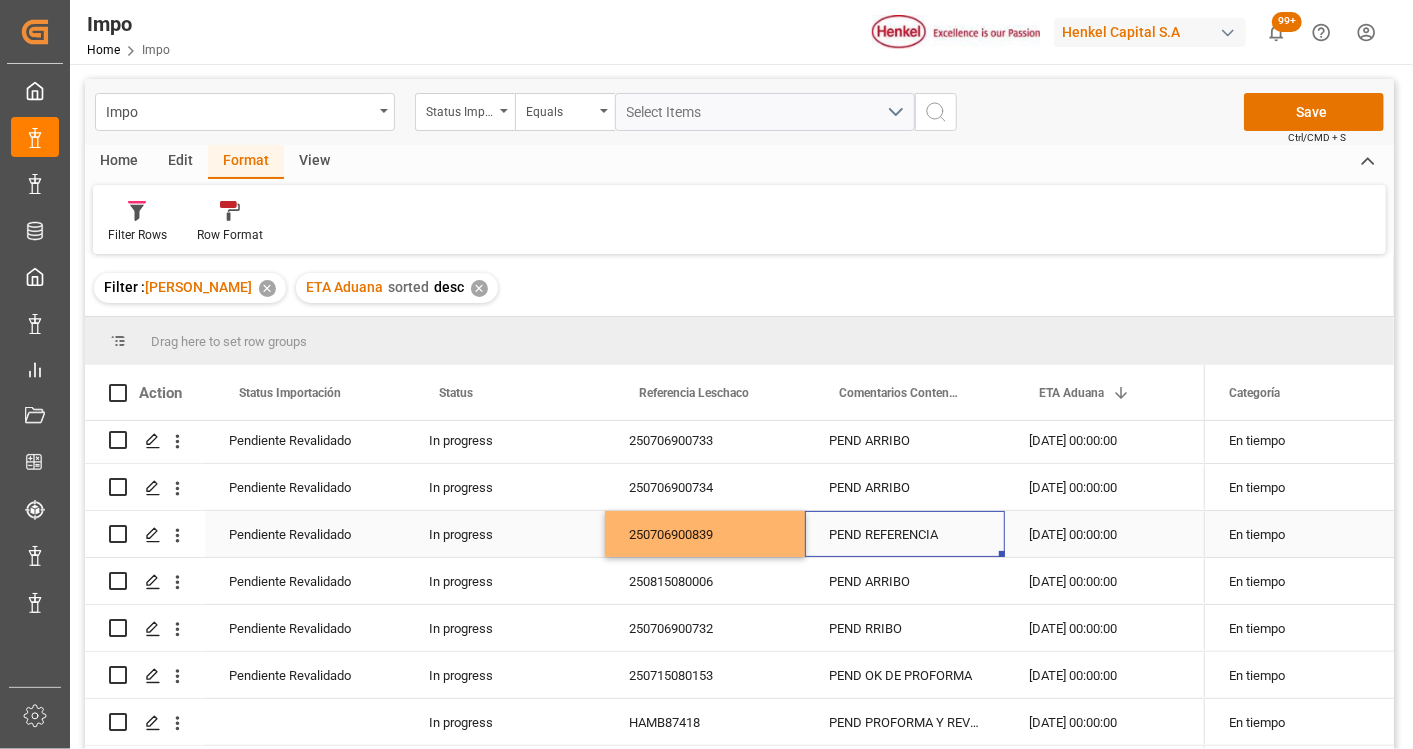 click on "PEND REFERENCIA" at bounding box center (905, 534) 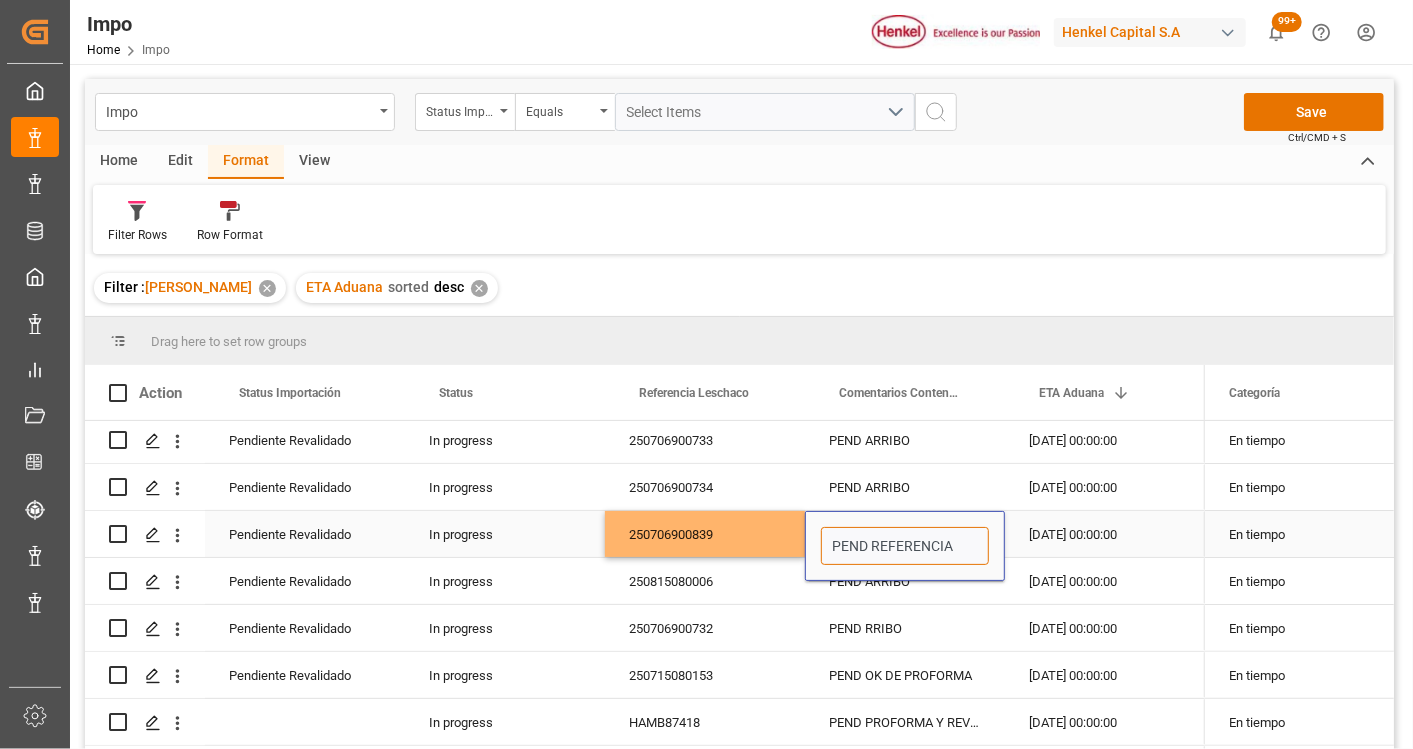 drag, startPoint x: 970, startPoint y: 542, endPoint x: 814, endPoint y: 544, distance: 156.01282 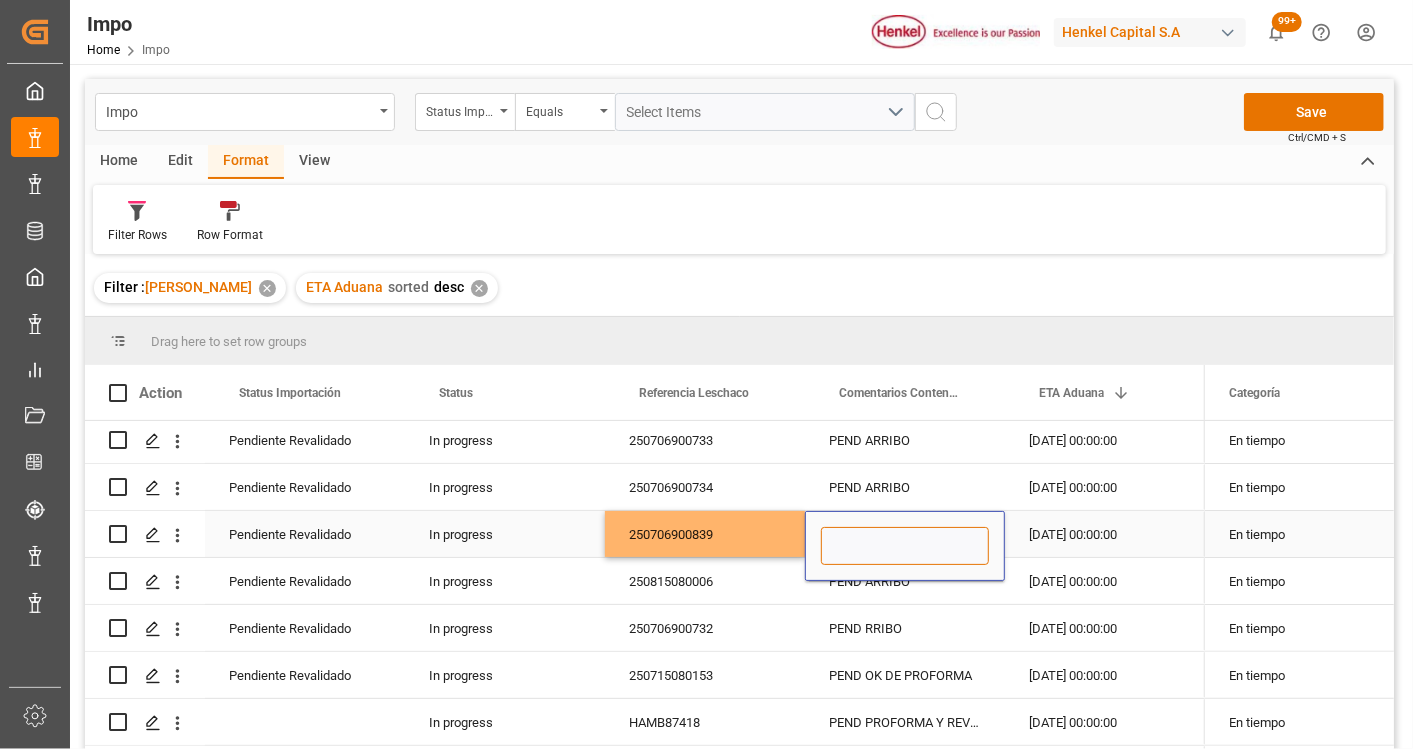 type on "p" 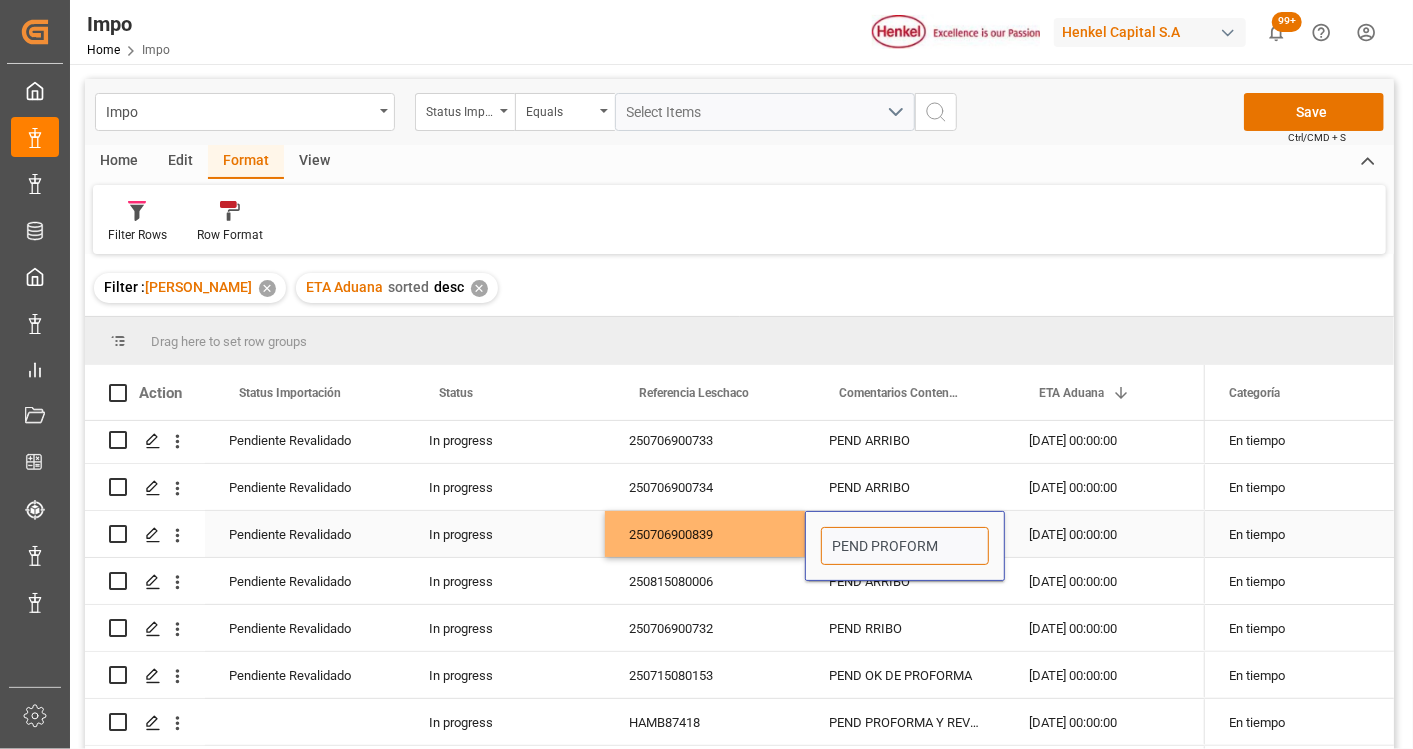type on "PEND PROFORMA" 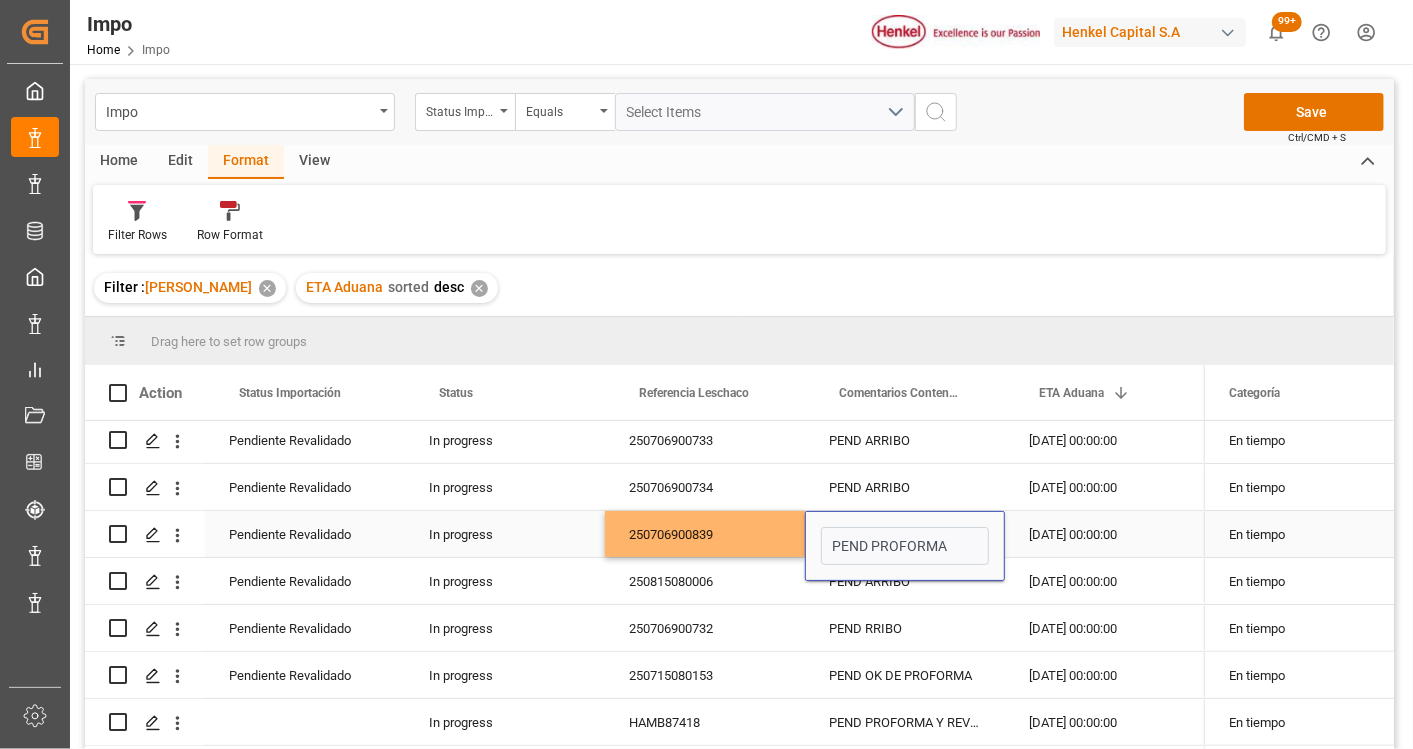 click on "[DATE] 00:00:00" at bounding box center [1105, 534] 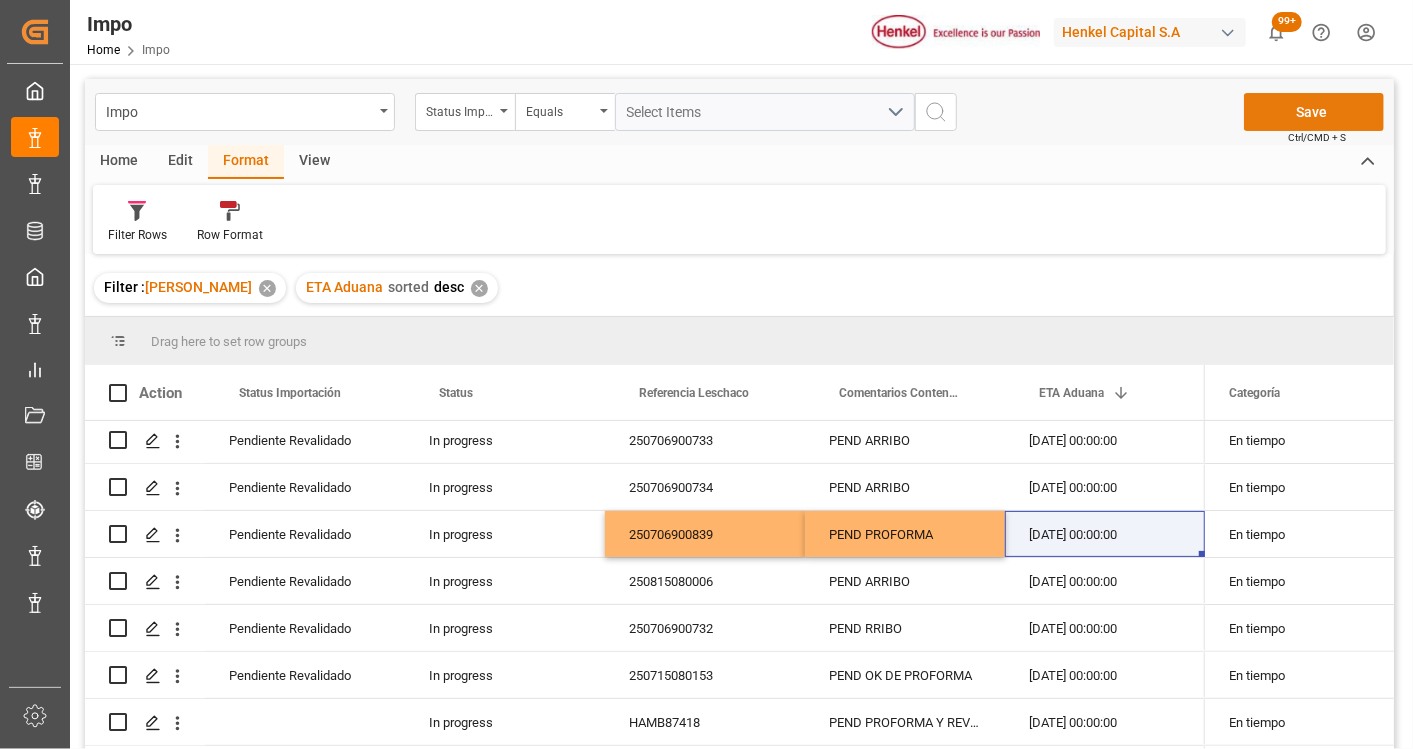 click on "Save" at bounding box center [1314, 112] 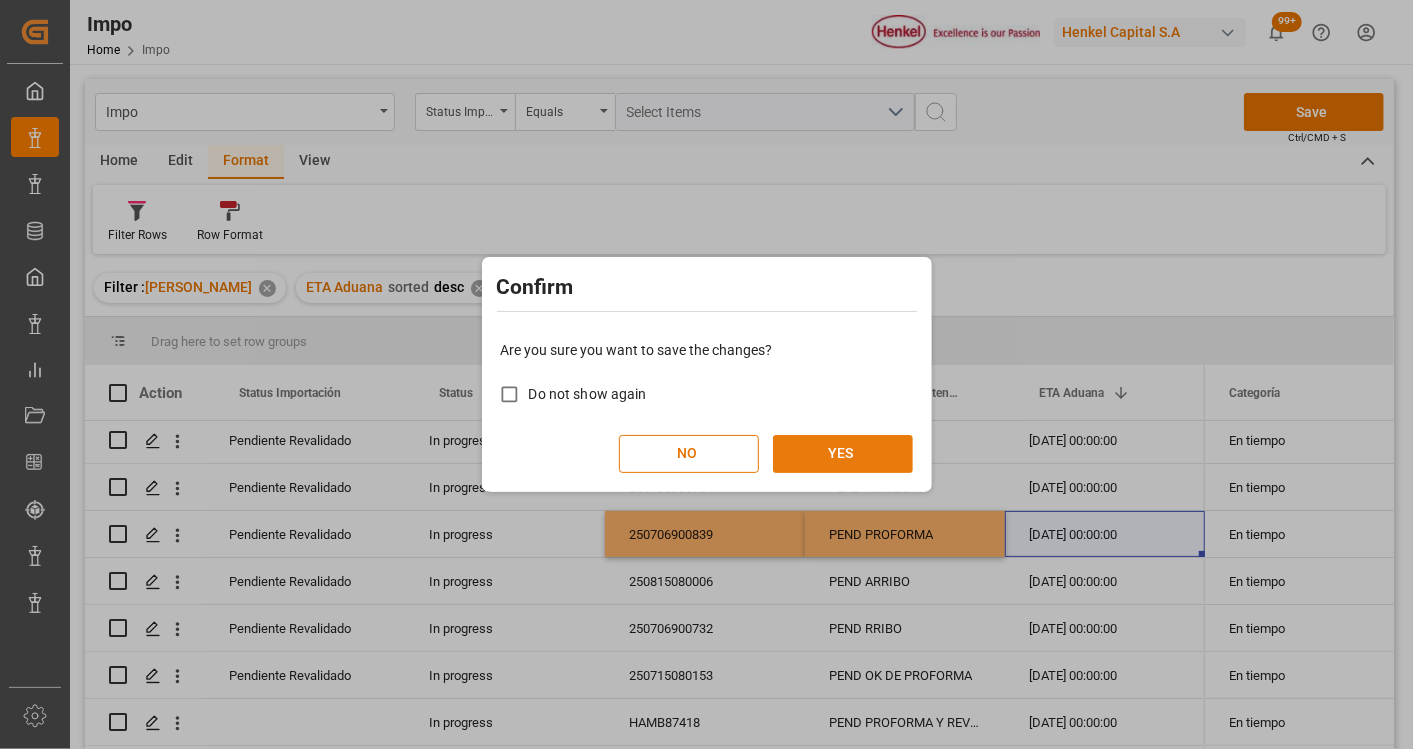 click on "YES" at bounding box center [843, 454] 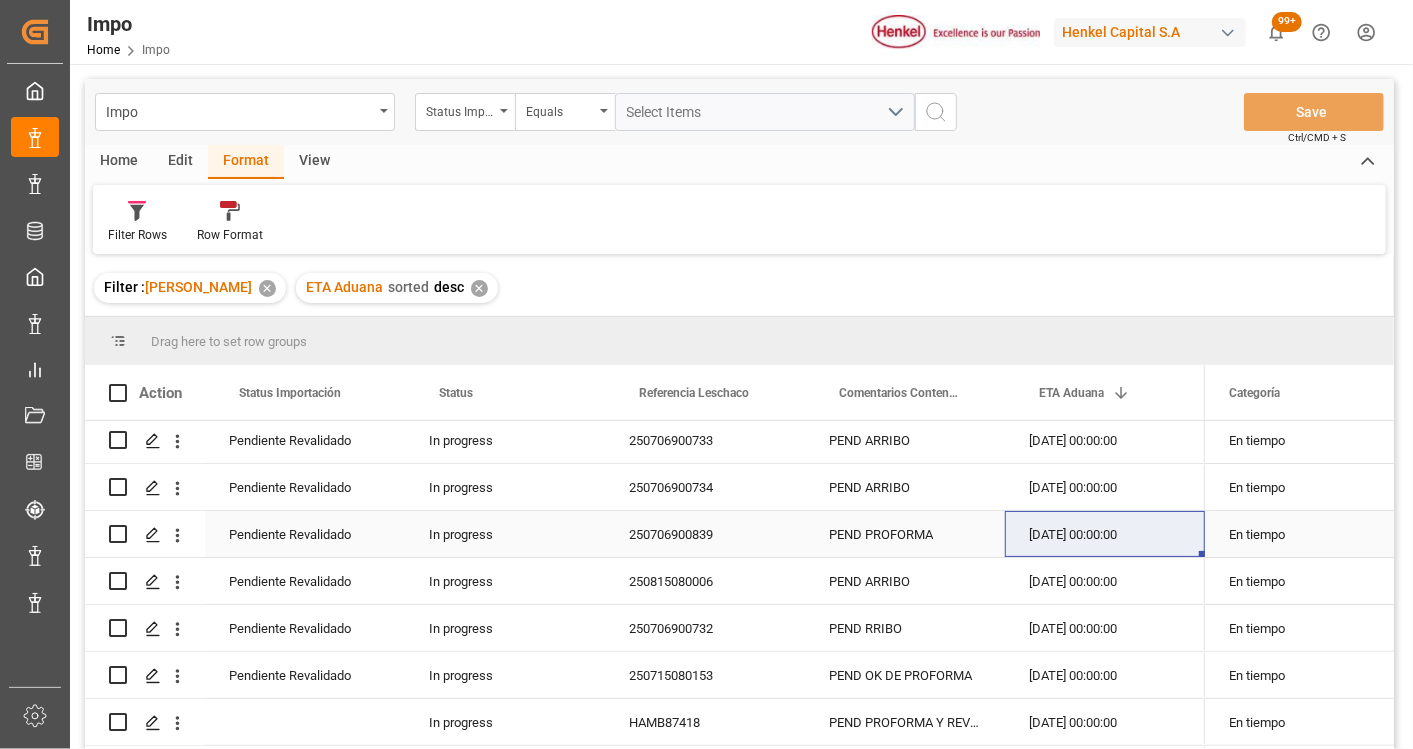 click on "PEND PROFORMA" at bounding box center [905, 534] 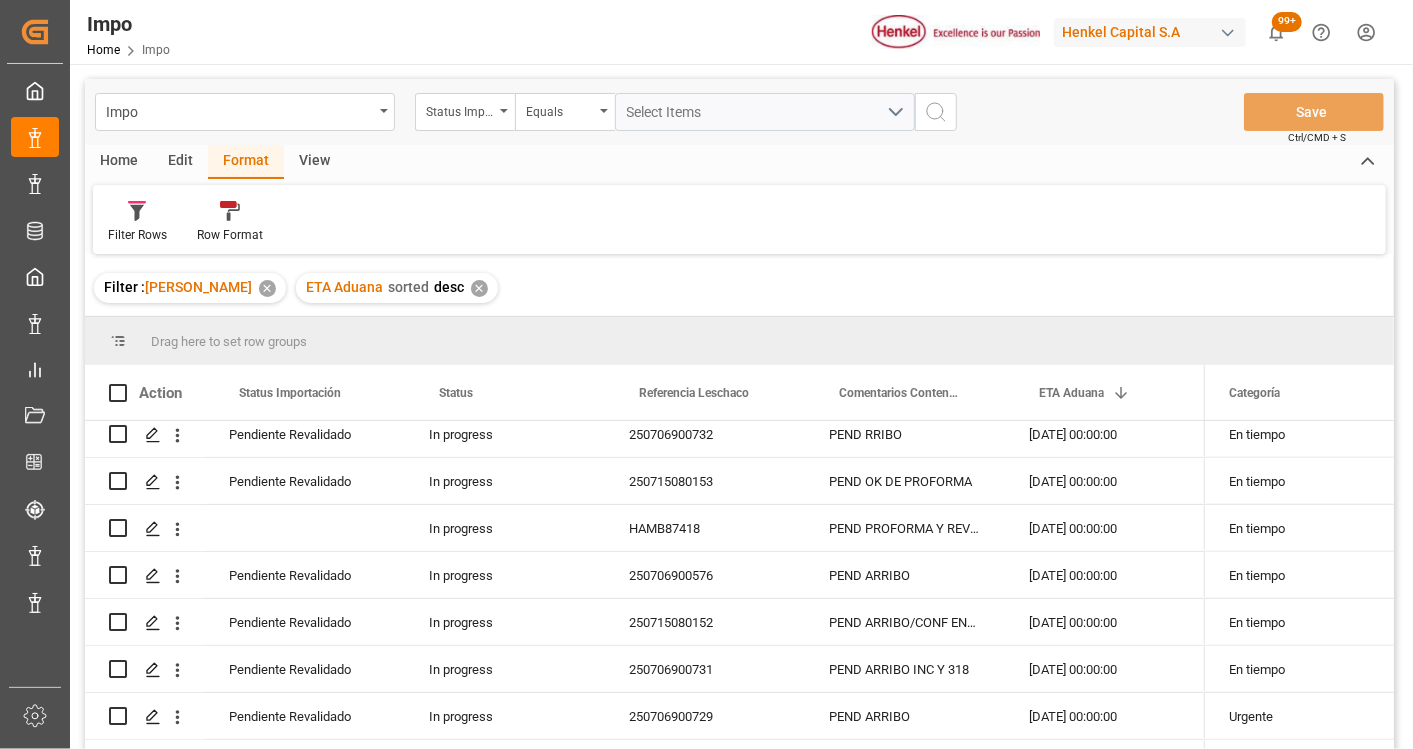 scroll, scrollTop: 555, scrollLeft: 0, axis: vertical 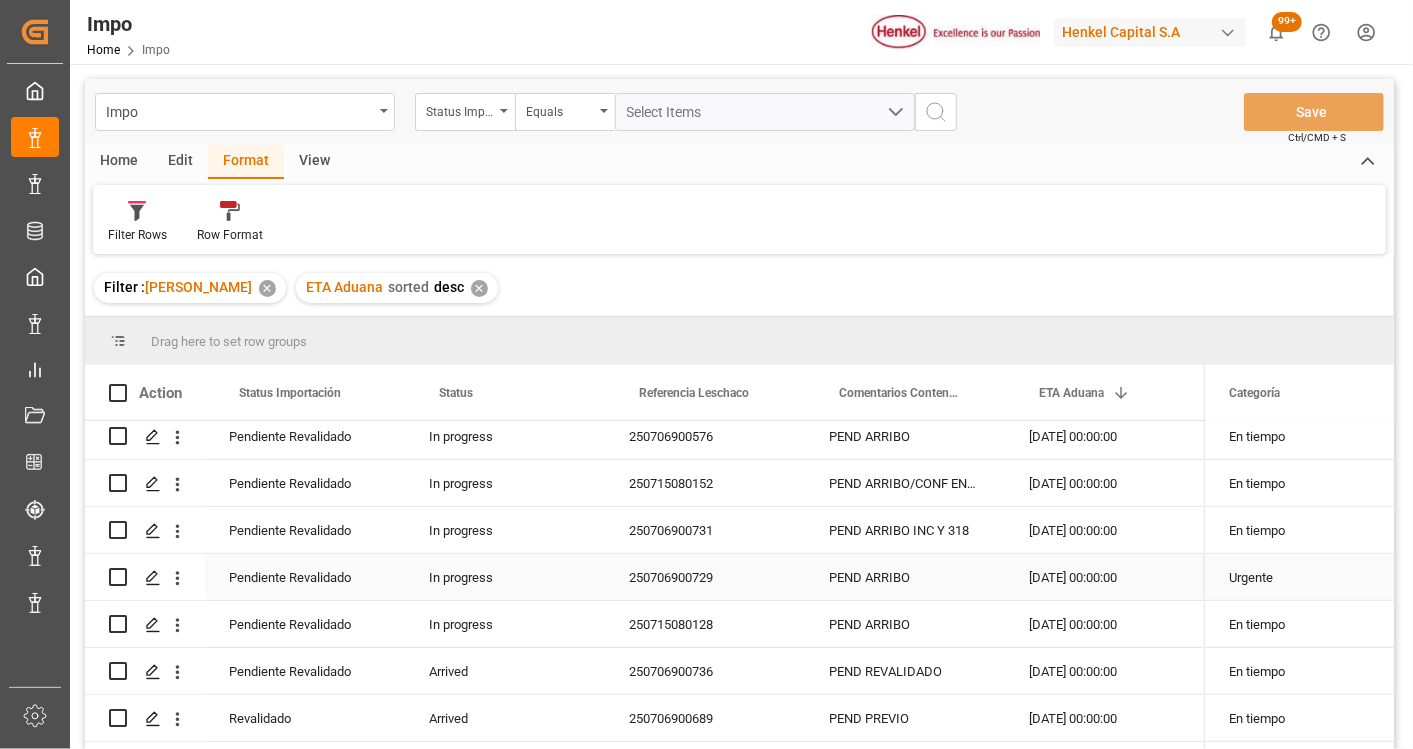 click on "250706900731" at bounding box center (705, 530) 